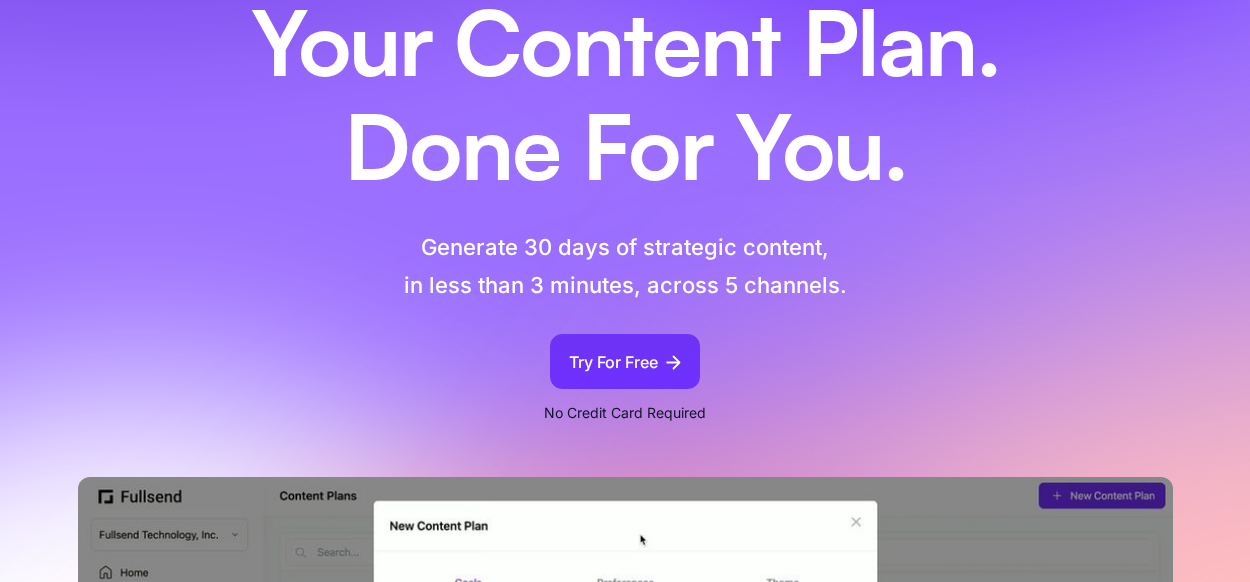 scroll, scrollTop: 200, scrollLeft: 0, axis: vertical 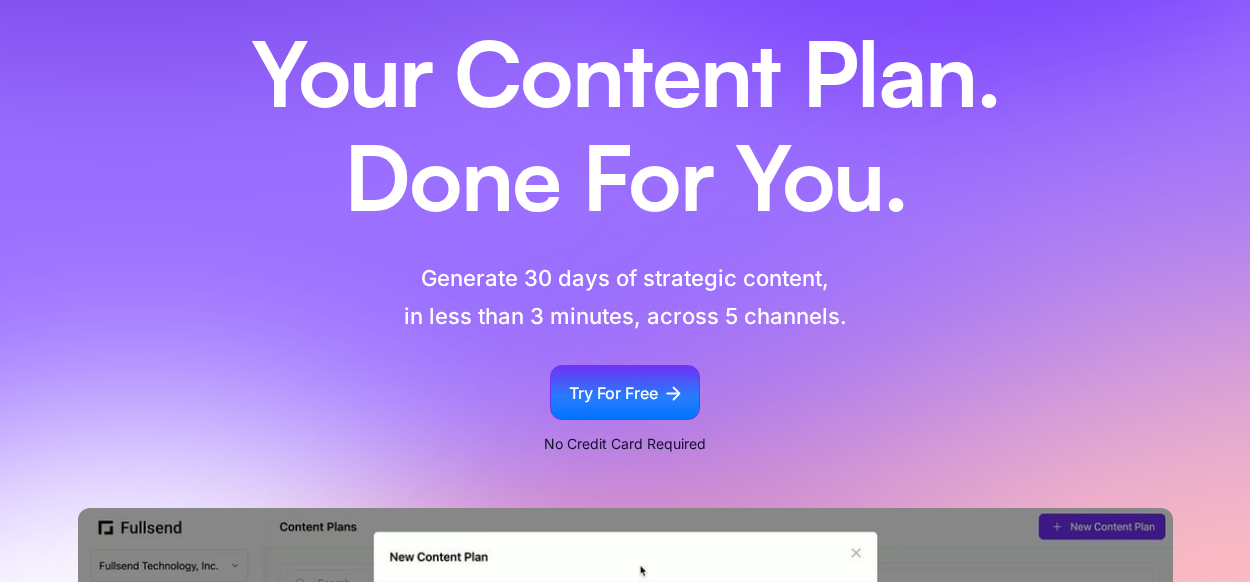 click on "Try For Free" at bounding box center [613, 393] 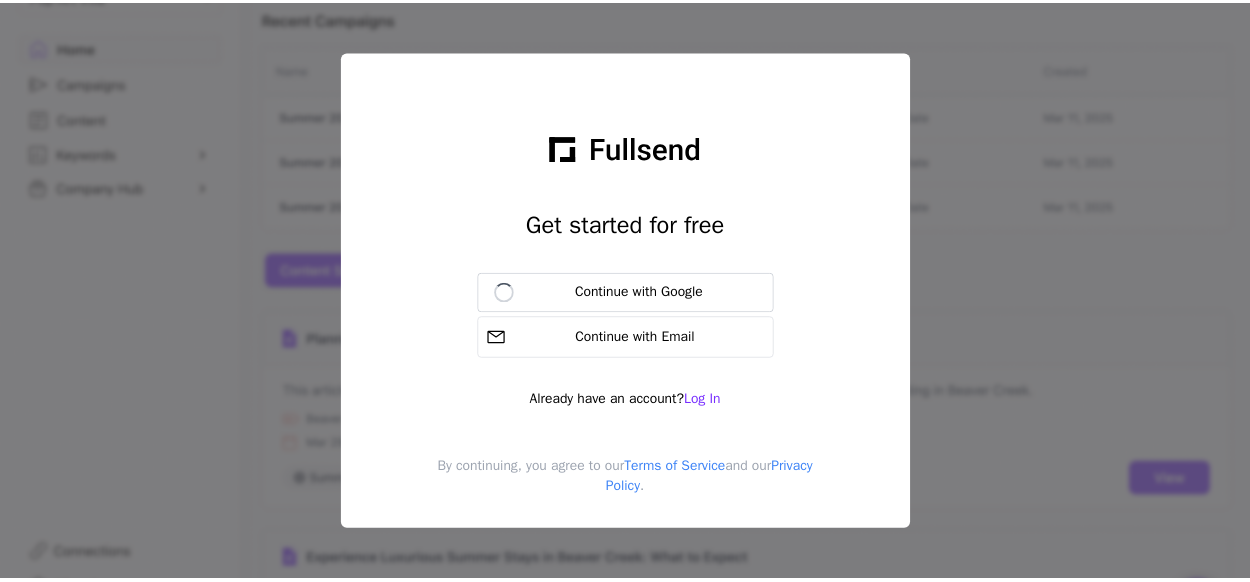 scroll, scrollTop: 0, scrollLeft: 0, axis: both 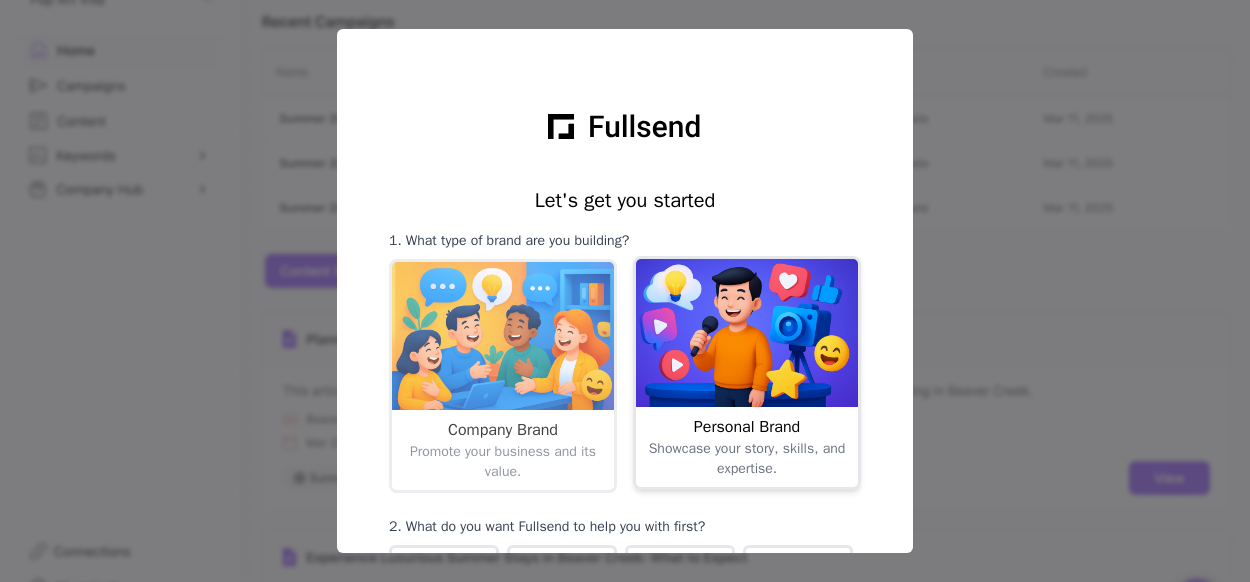 click at bounding box center [747, 333] 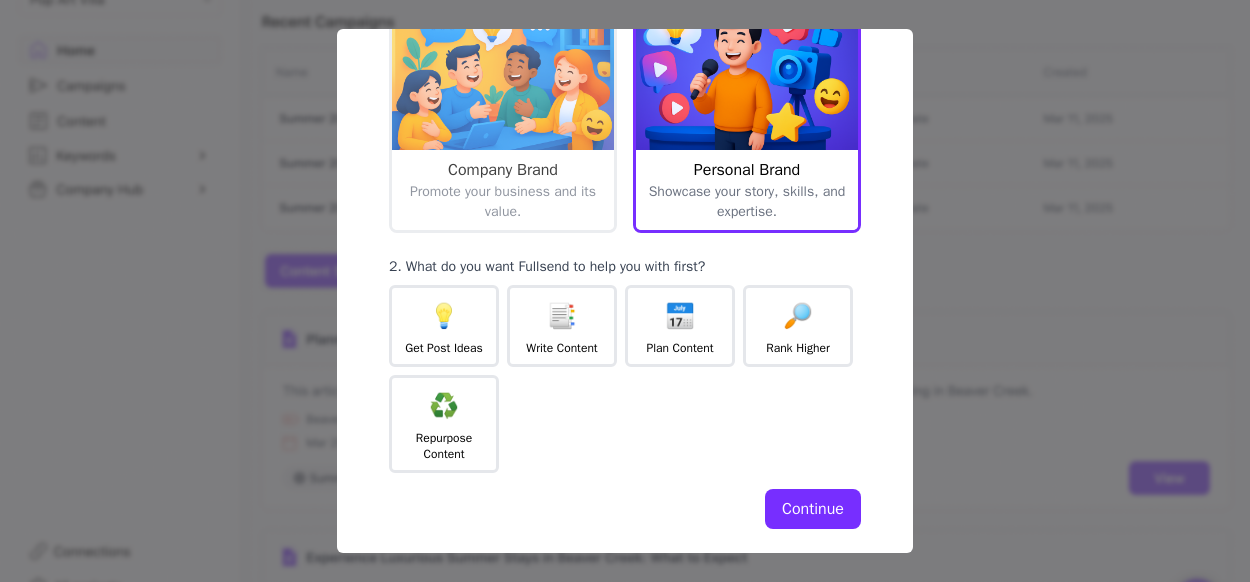scroll, scrollTop: 300, scrollLeft: 0, axis: vertical 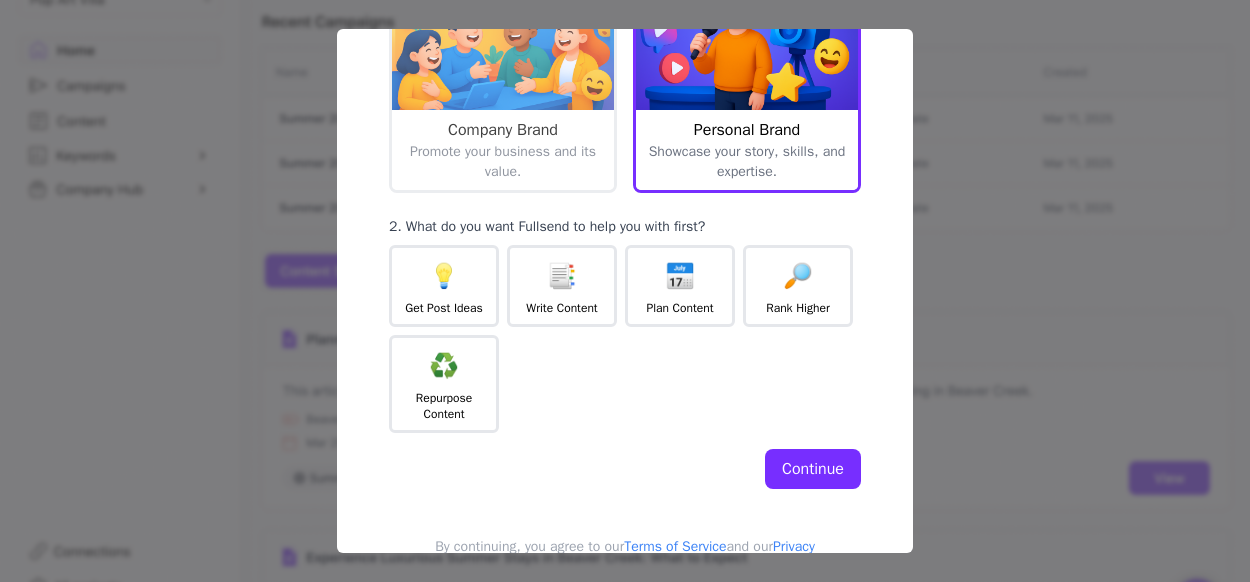 click on "Continue" at bounding box center (813, 469) 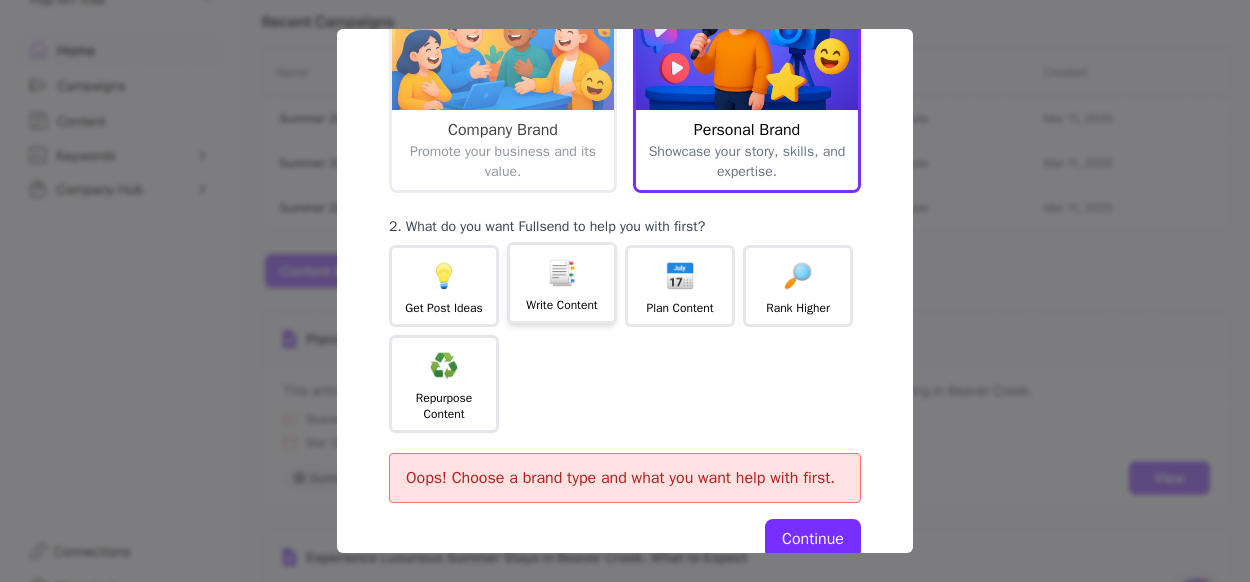 click on "📑 Write Content" 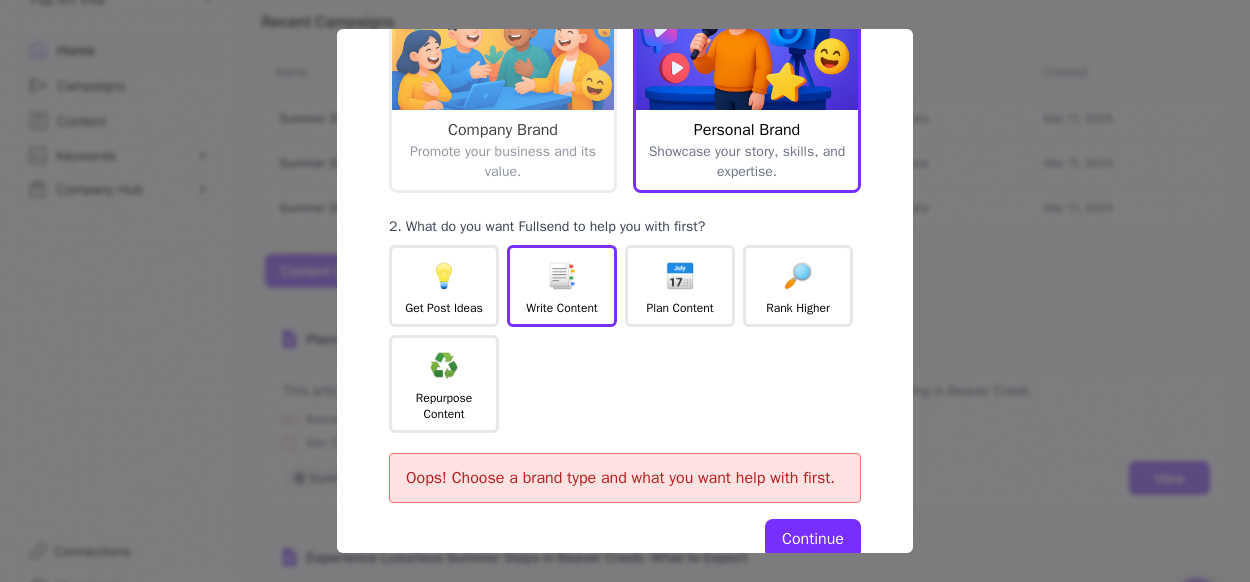click on "Continue" at bounding box center [813, 539] 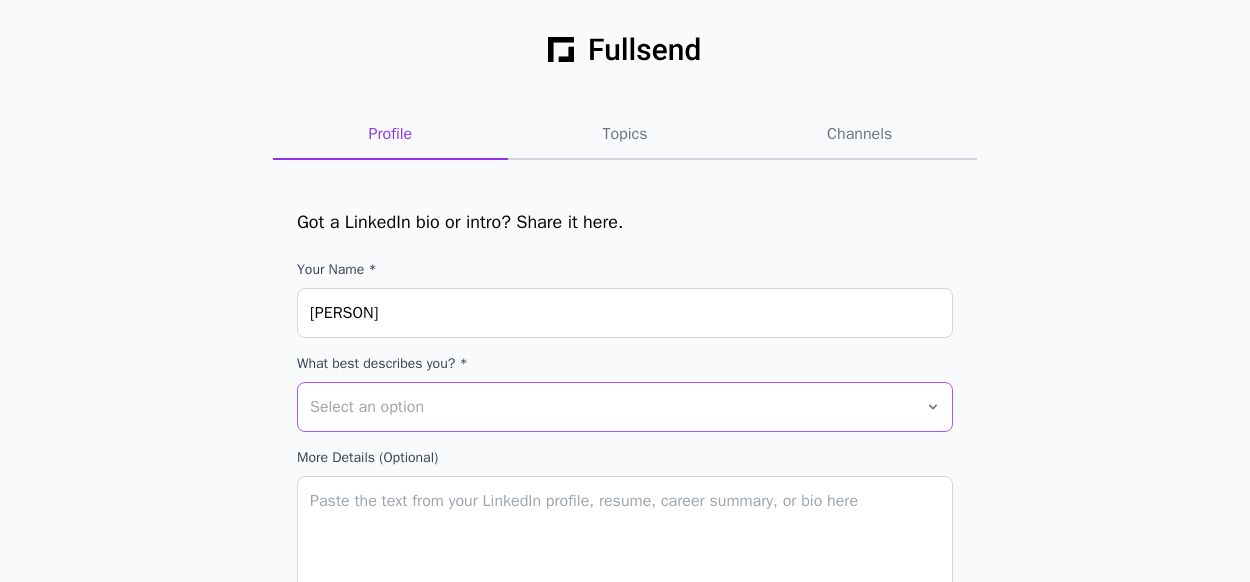 click on "Select an option" at bounding box center [625, 407] 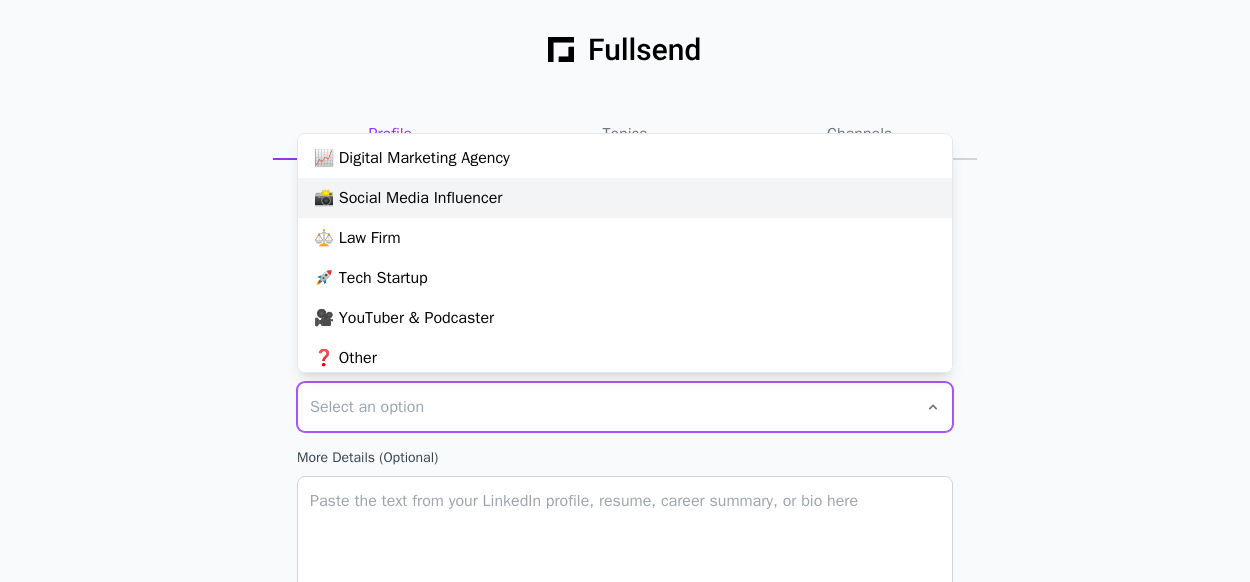 scroll, scrollTop: 409, scrollLeft: 0, axis: vertical 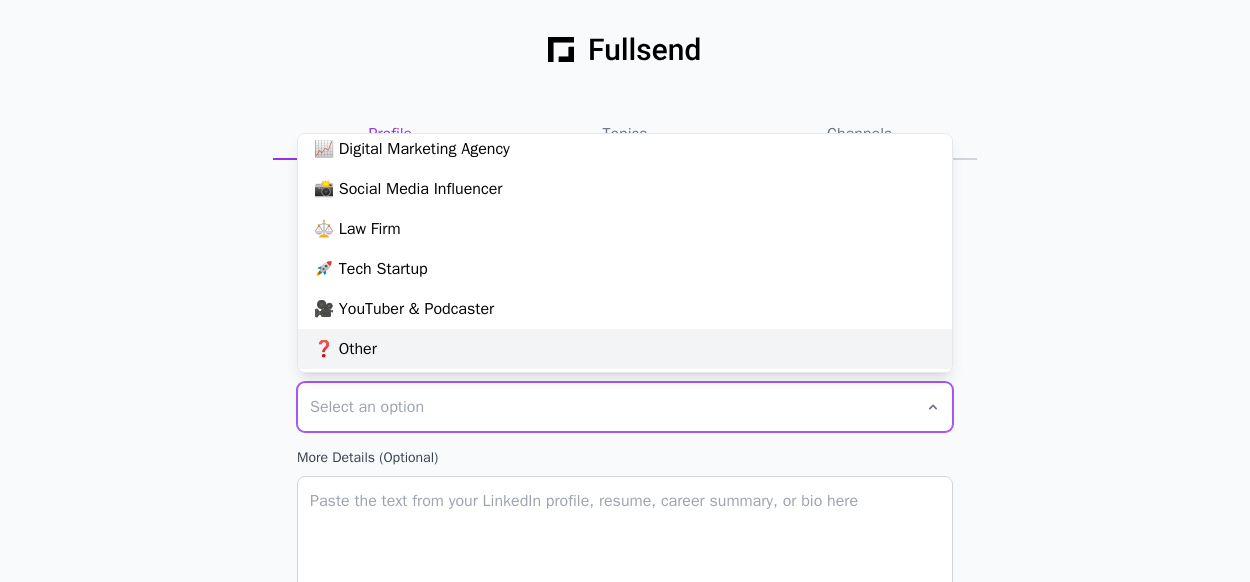 click on "❓ Other" at bounding box center [625, 349] 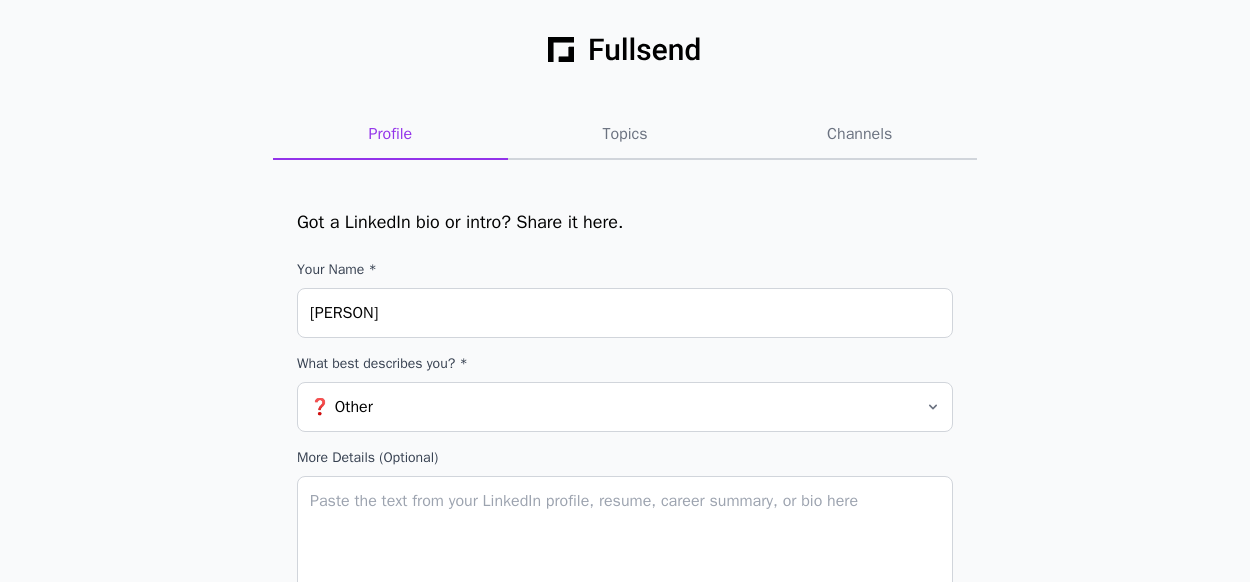 scroll, scrollTop: 247, scrollLeft: 0, axis: vertical 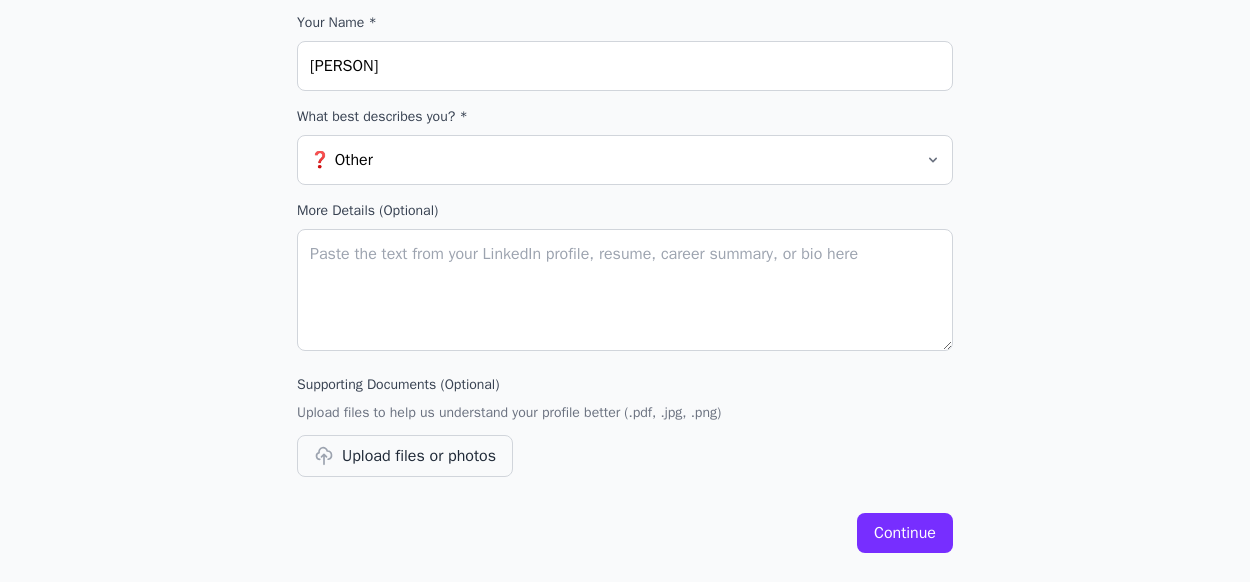 click on "Upload files or photos" at bounding box center (405, 456) 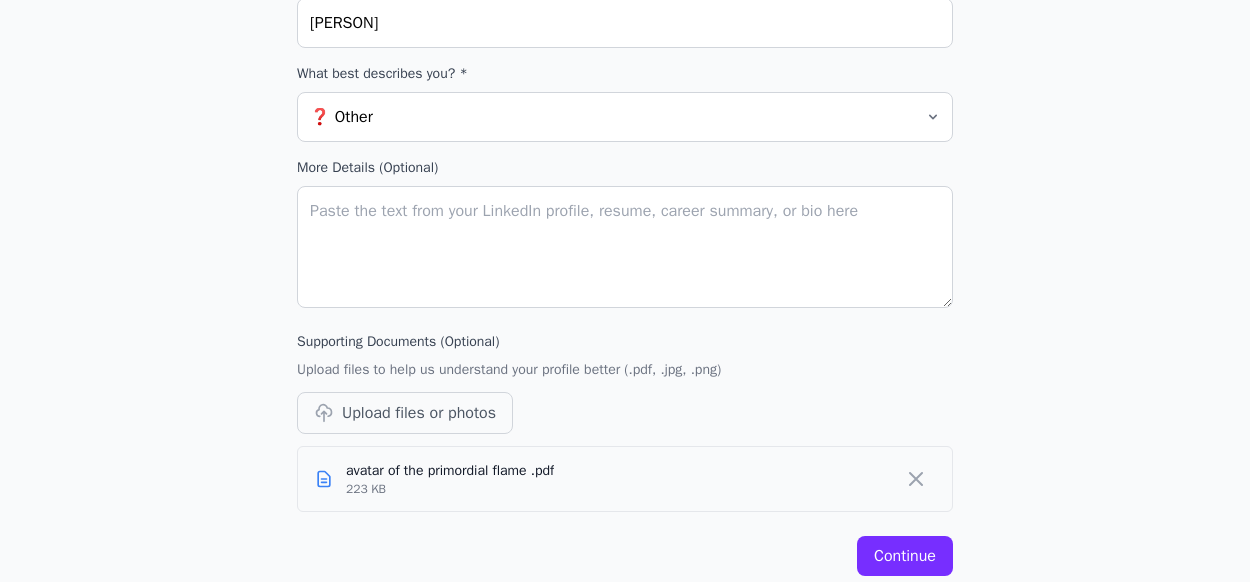 scroll, scrollTop: 312, scrollLeft: 0, axis: vertical 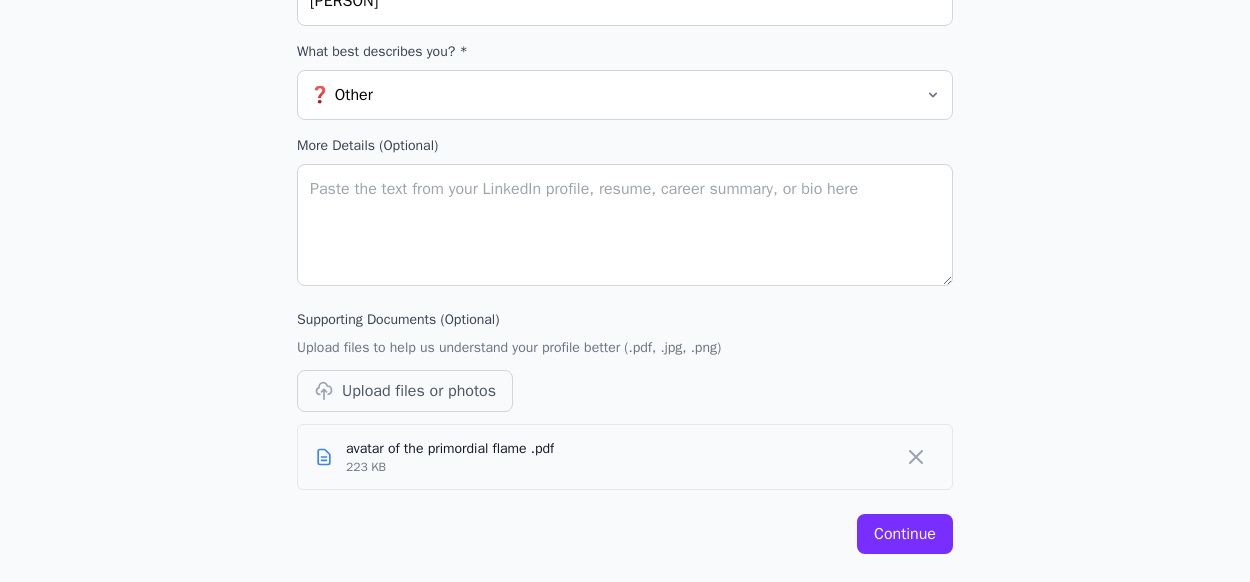 click on "Continue" at bounding box center [905, 534] 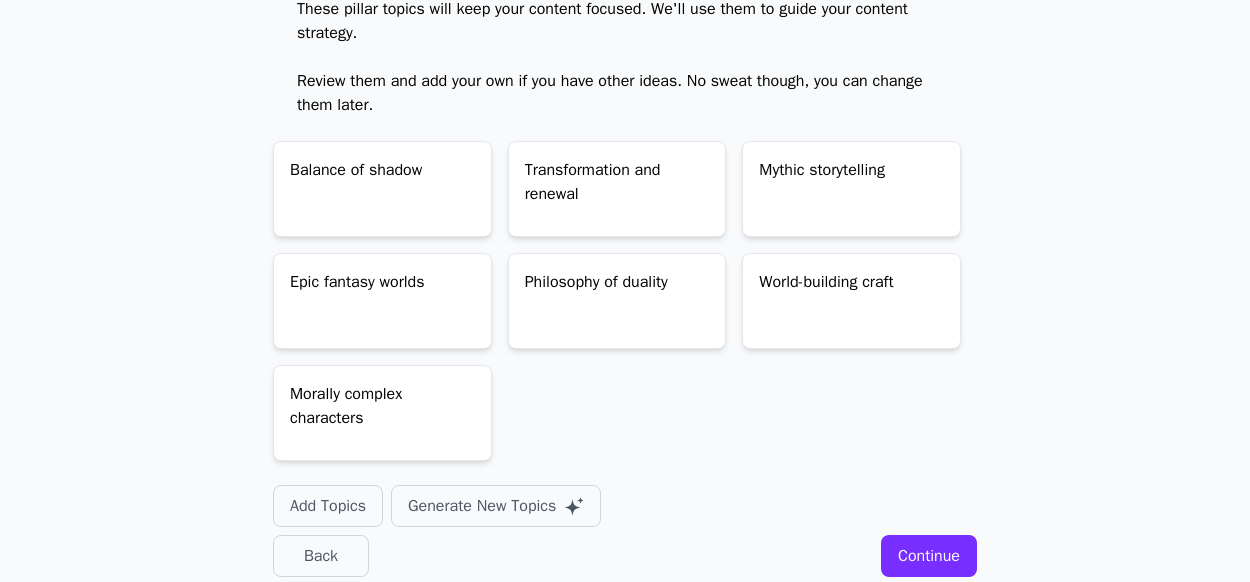 scroll, scrollTop: 280, scrollLeft: 0, axis: vertical 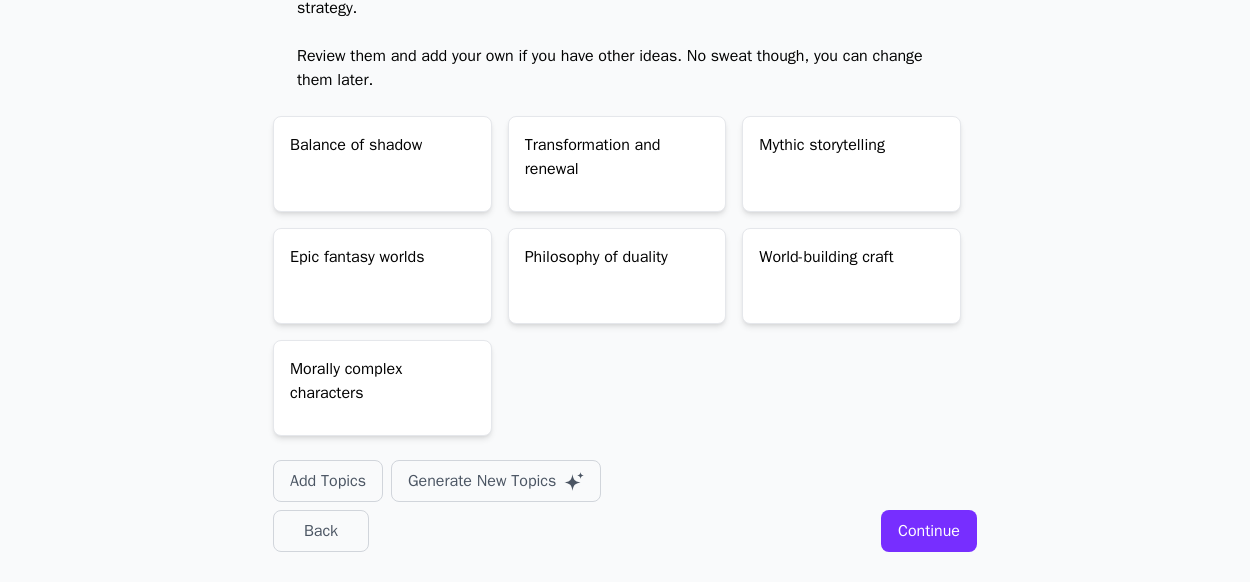click on "Continue" at bounding box center (929, 531) 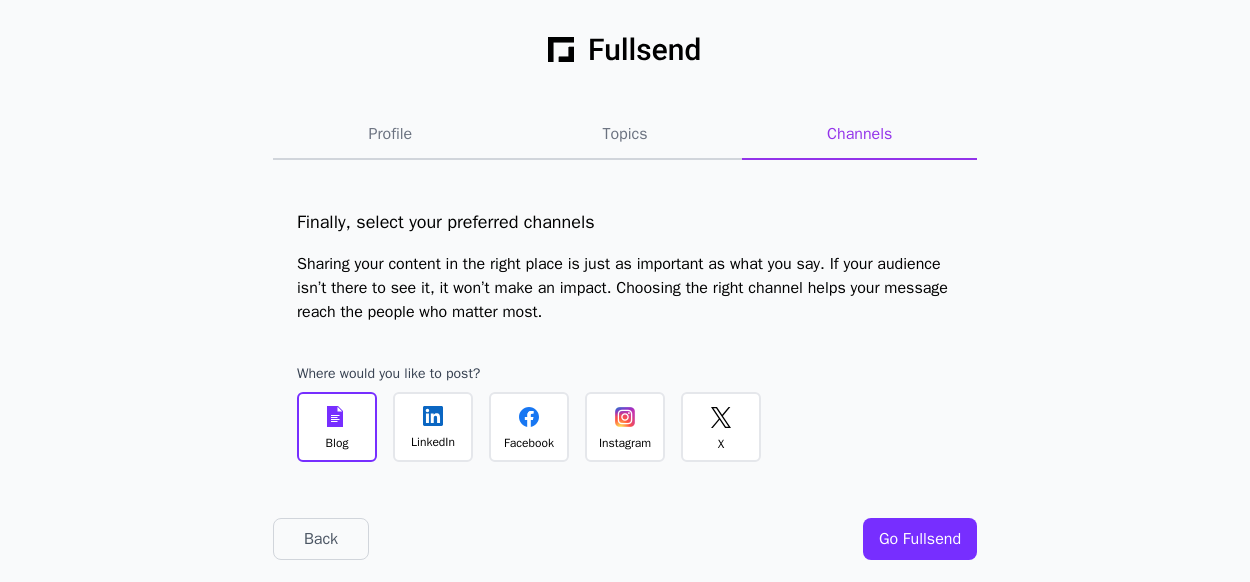 click on "Go Fullsend" at bounding box center [920, 539] 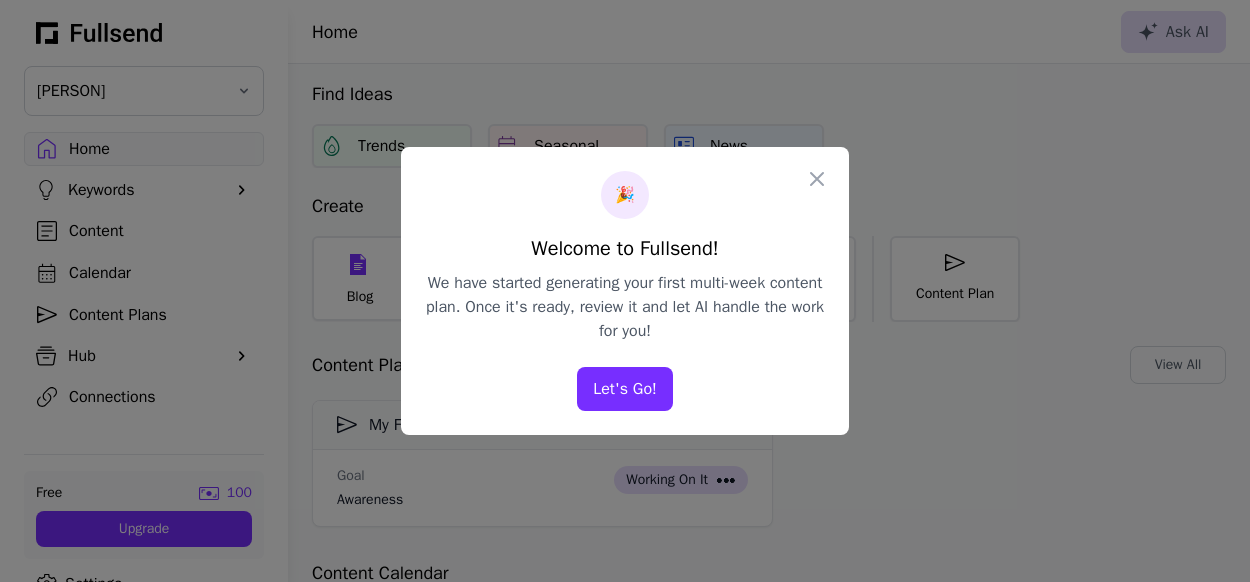 click on "Let's Go!" at bounding box center (625, 389) 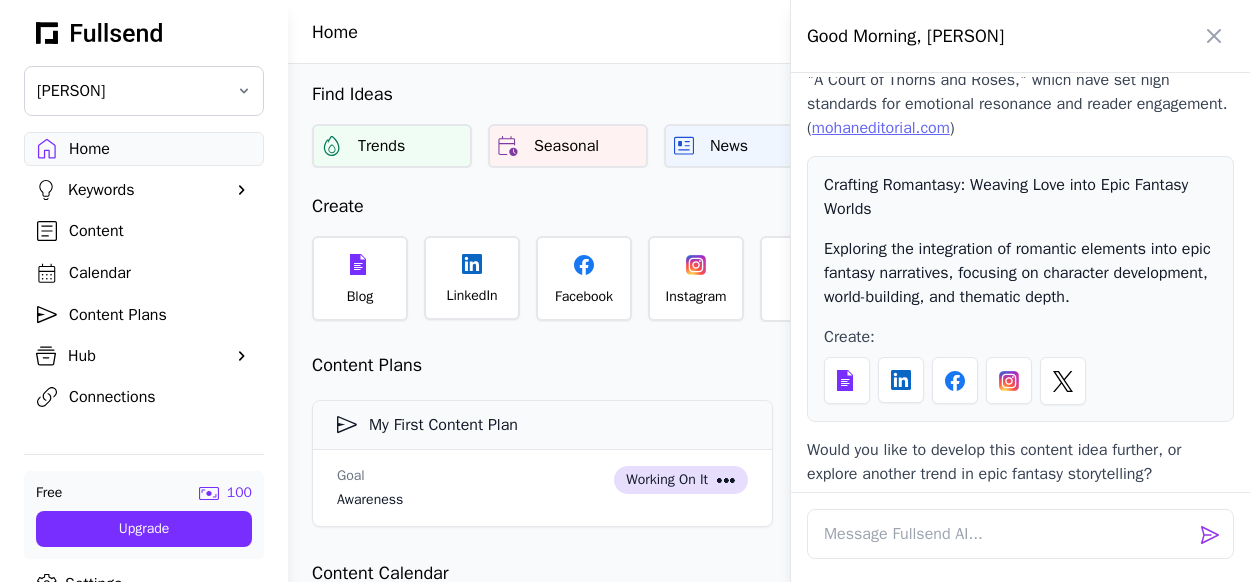 scroll, scrollTop: 334, scrollLeft: 0, axis: vertical 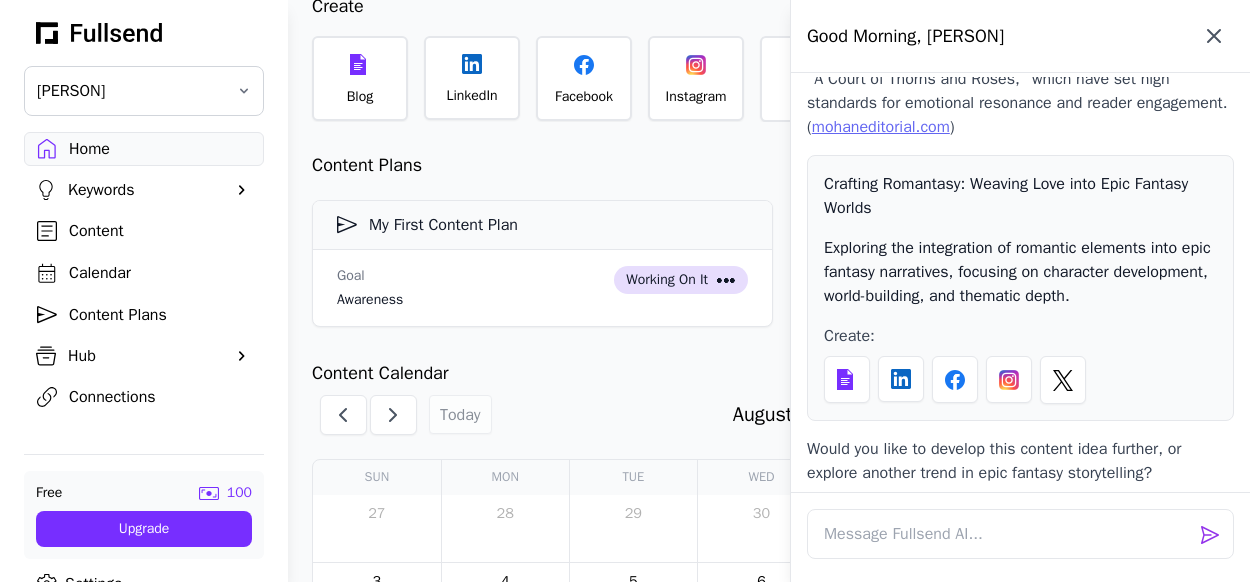 click 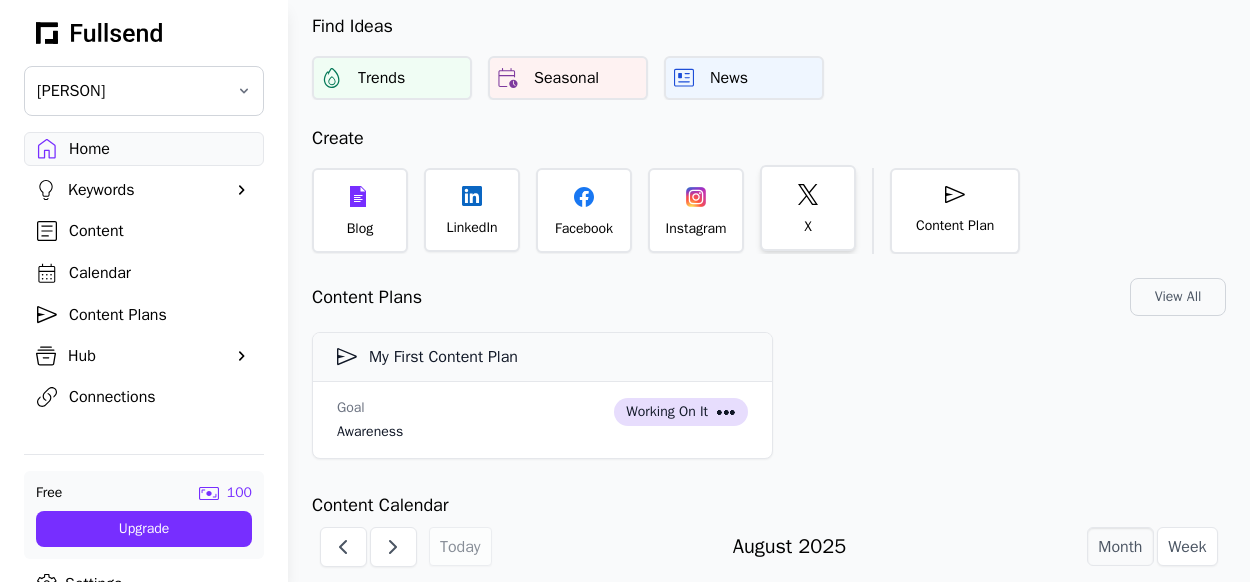 scroll, scrollTop: 100, scrollLeft: 0, axis: vertical 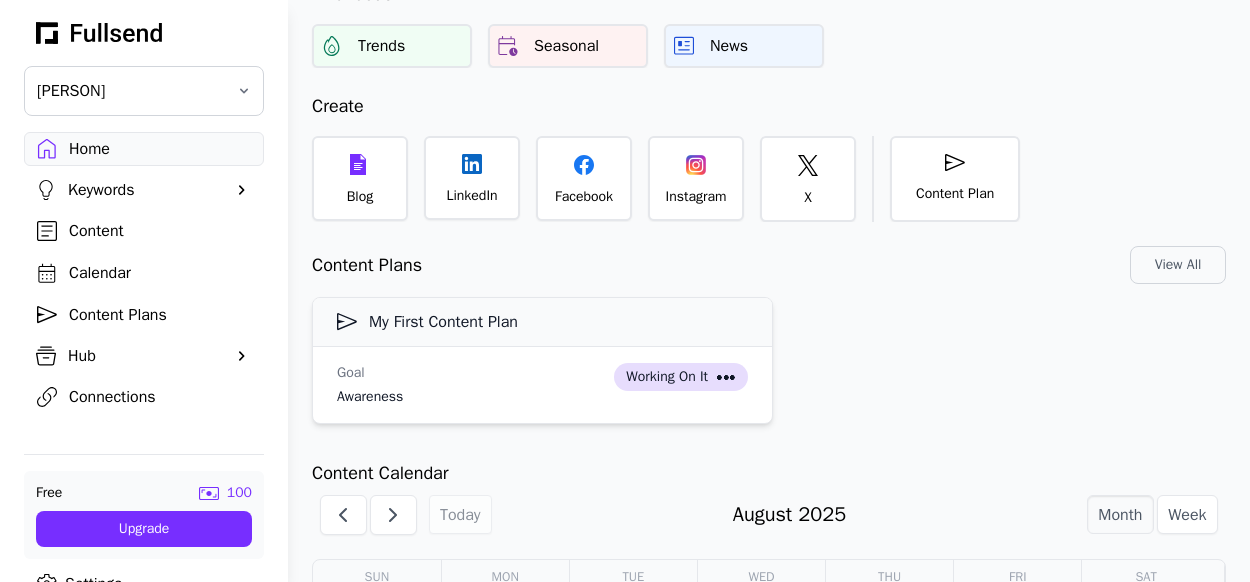 click on "My First Content Plan" at bounding box center [542, 322] 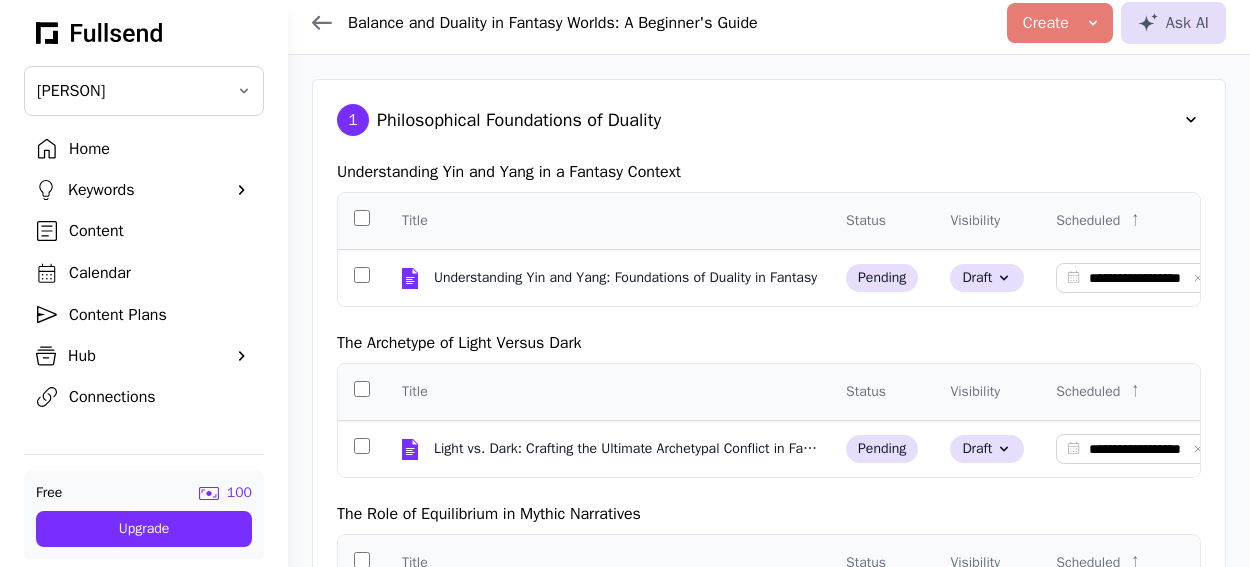 scroll, scrollTop: 0, scrollLeft: 0, axis: both 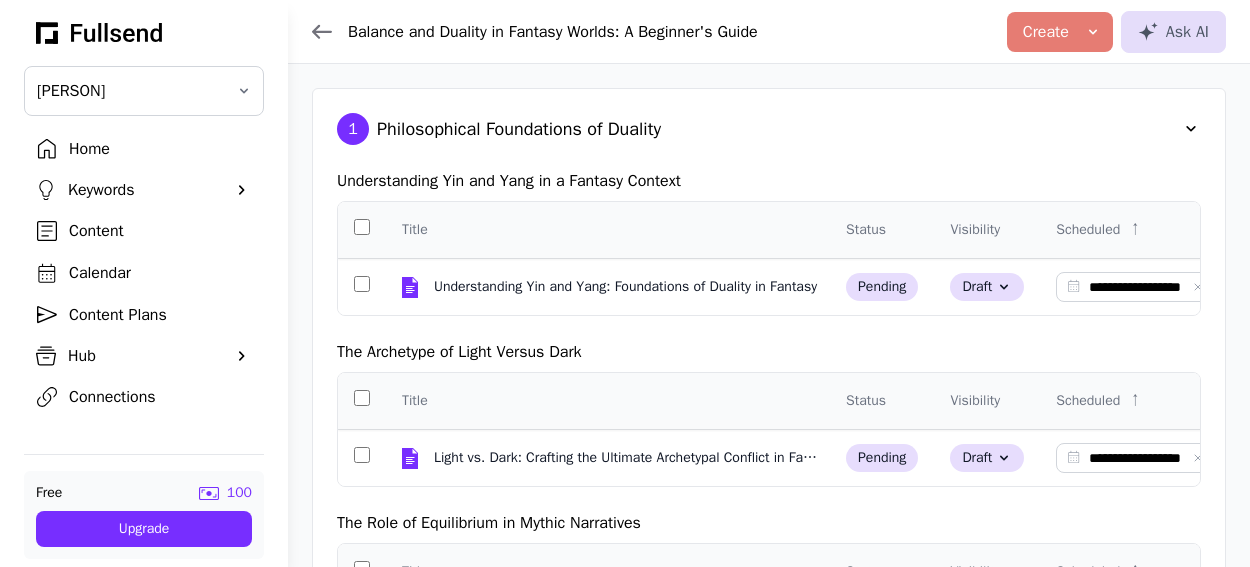 click on "Create" at bounding box center (1060, 32) 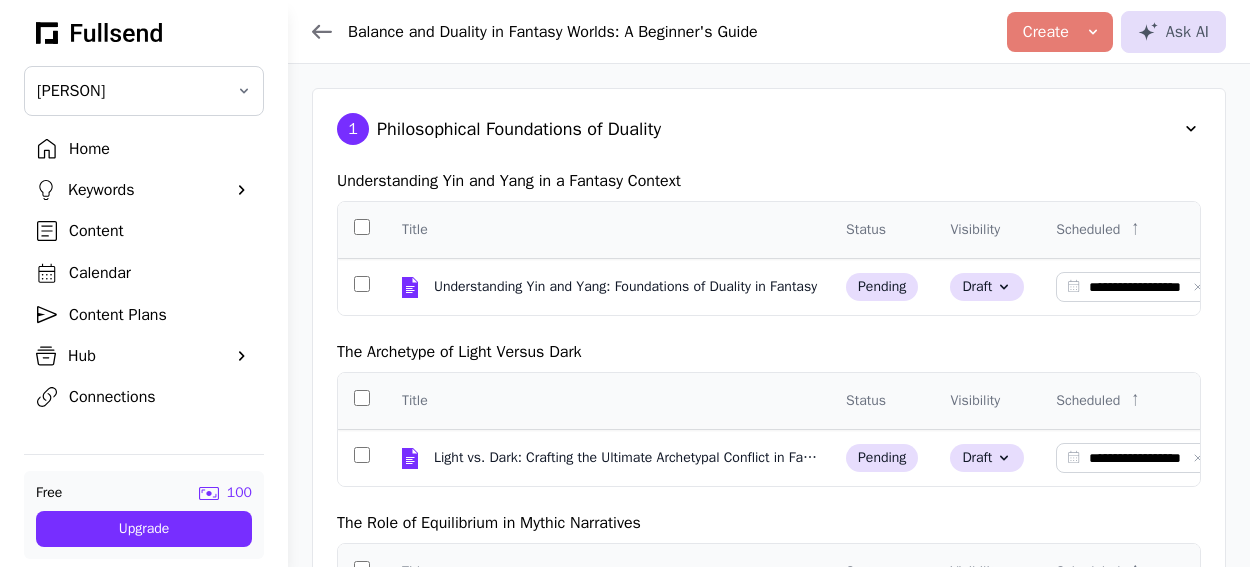 click on "**********" at bounding box center (769, 650) 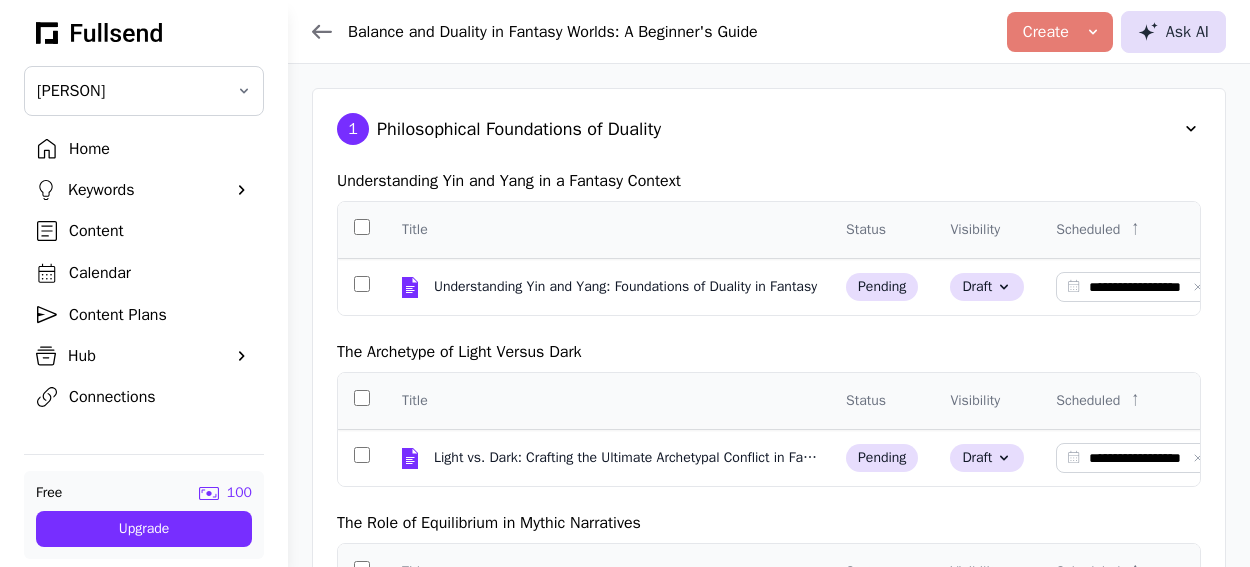 click on "Ask AI" at bounding box center [1173, 32] 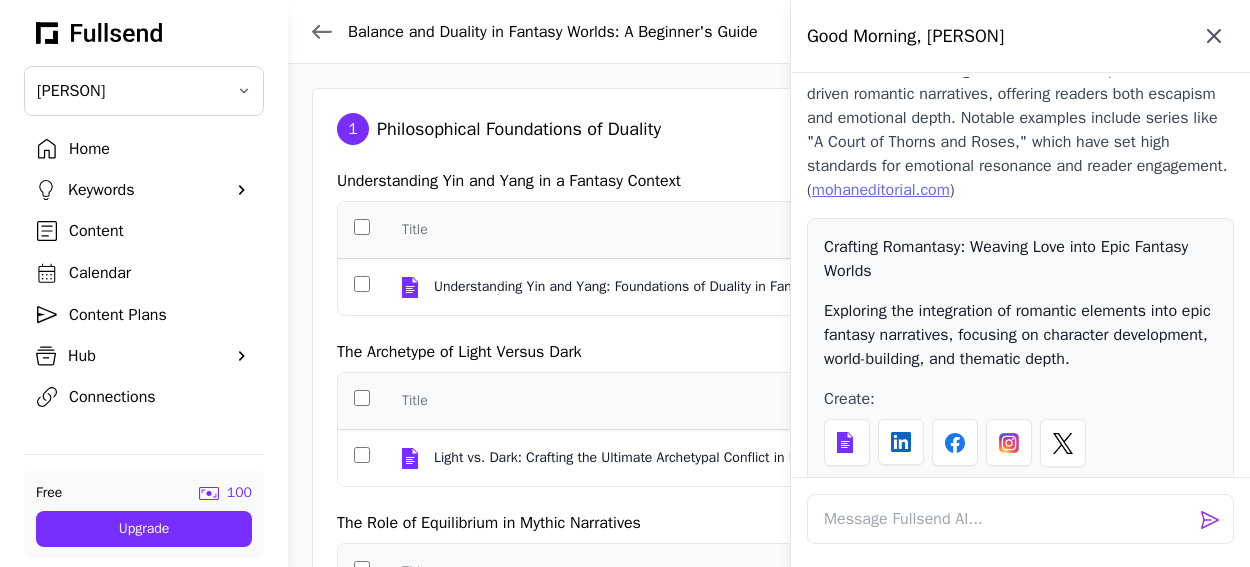 scroll, scrollTop: 134, scrollLeft: 0, axis: vertical 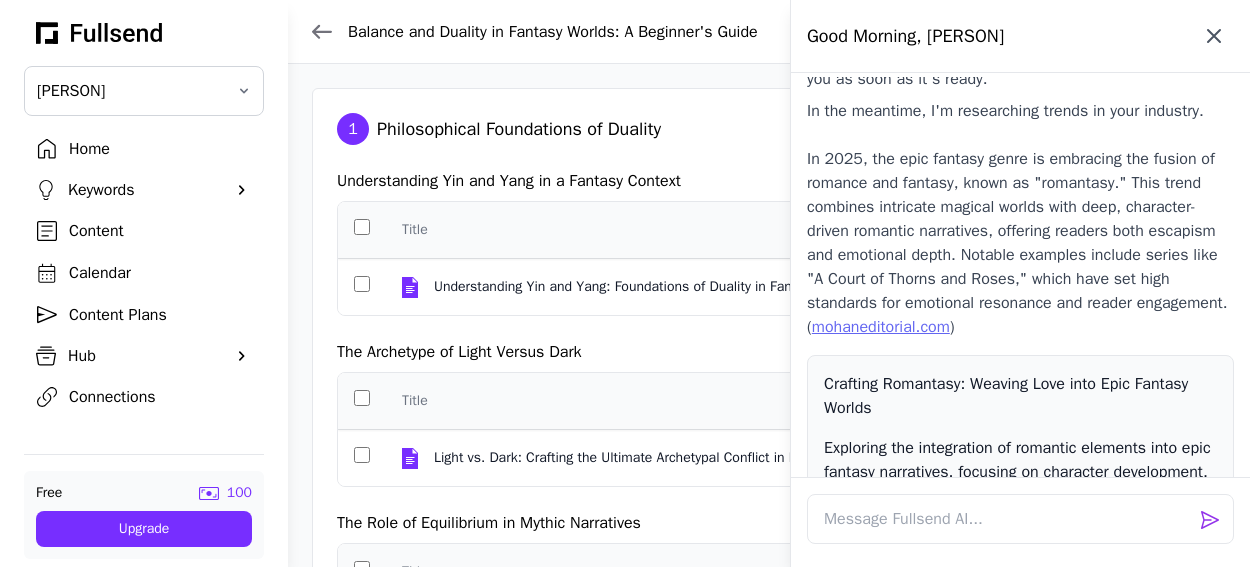 click 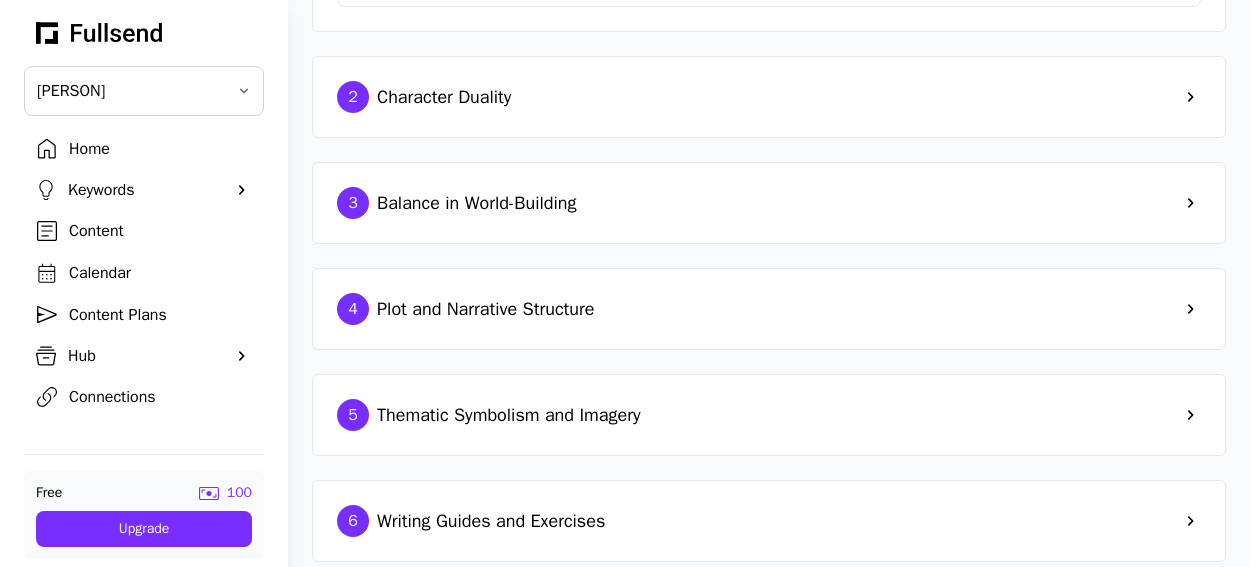 scroll, scrollTop: 709, scrollLeft: 0, axis: vertical 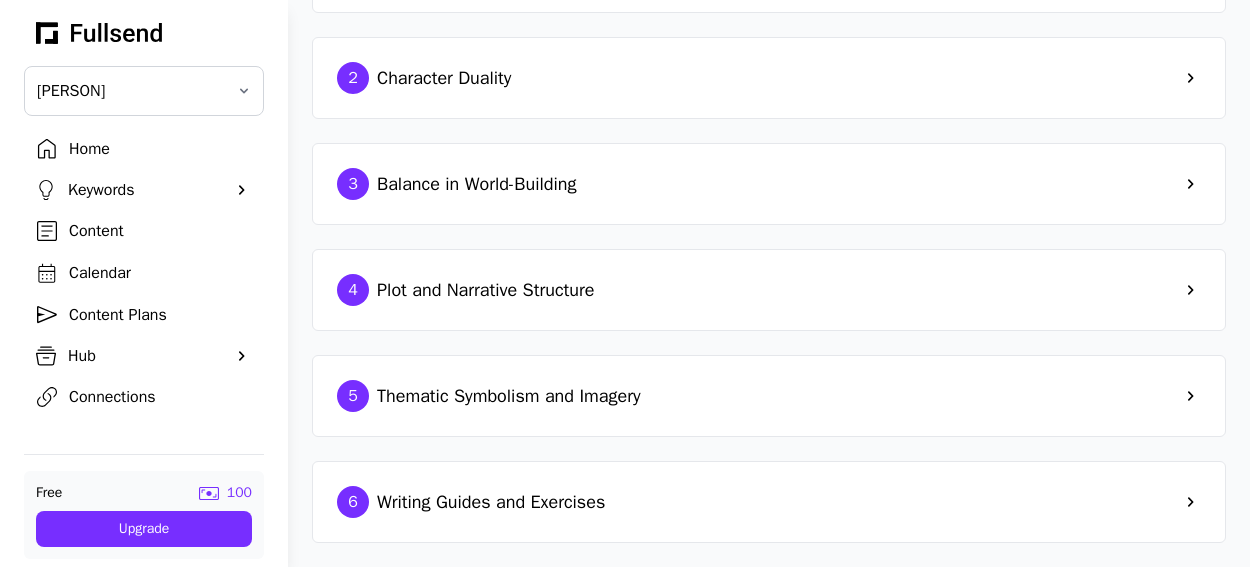 click on "3 Balance in World-Building" at bounding box center (769, 184) 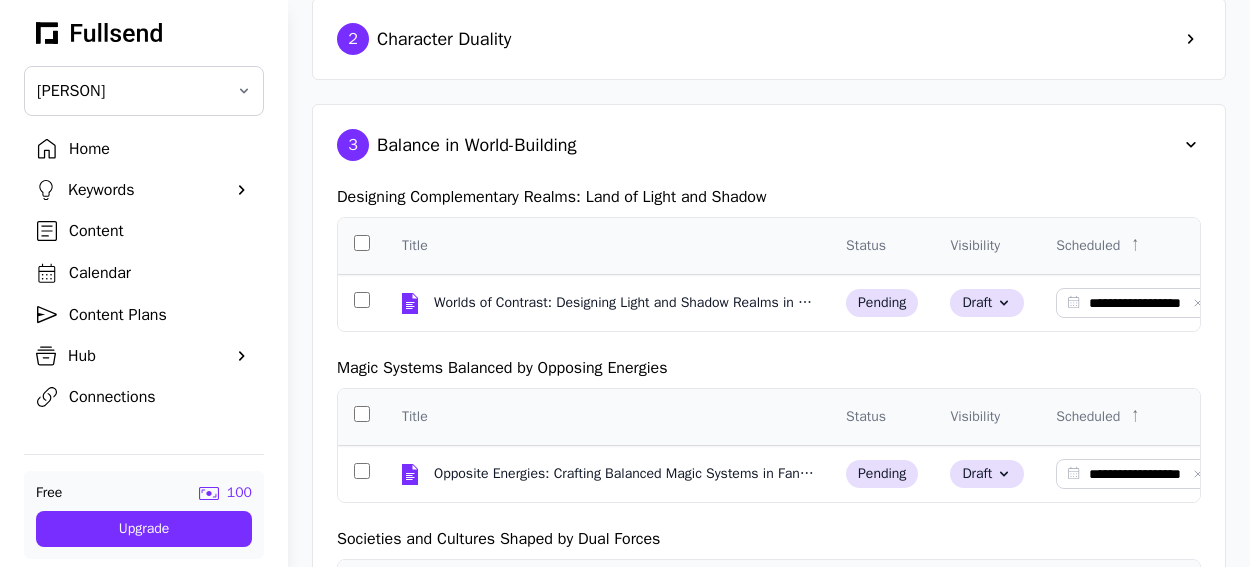 click on "2 Character Duality" at bounding box center [769, 39] 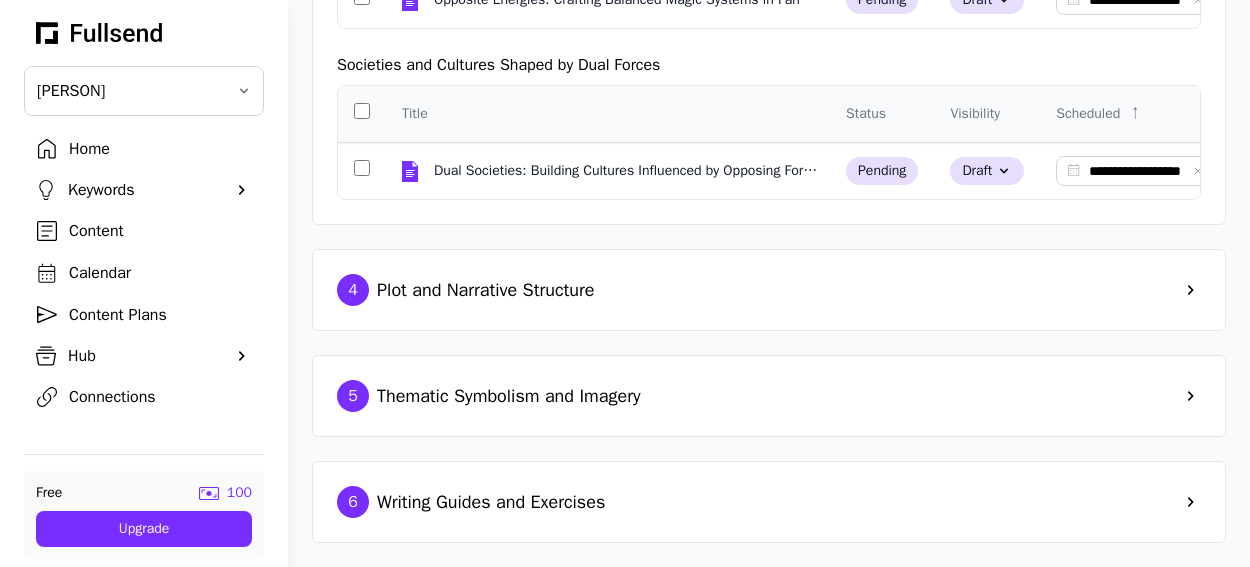 click on "Plot and Narrative Structure" at bounding box center (485, 290) 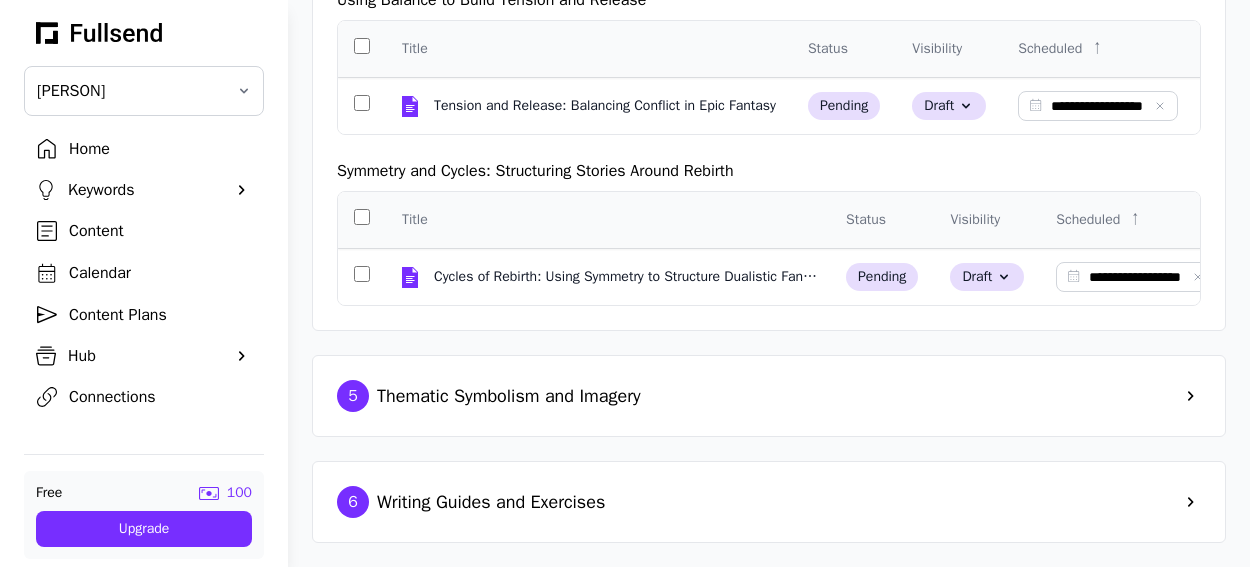 scroll, scrollTop: 2377, scrollLeft: 0, axis: vertical 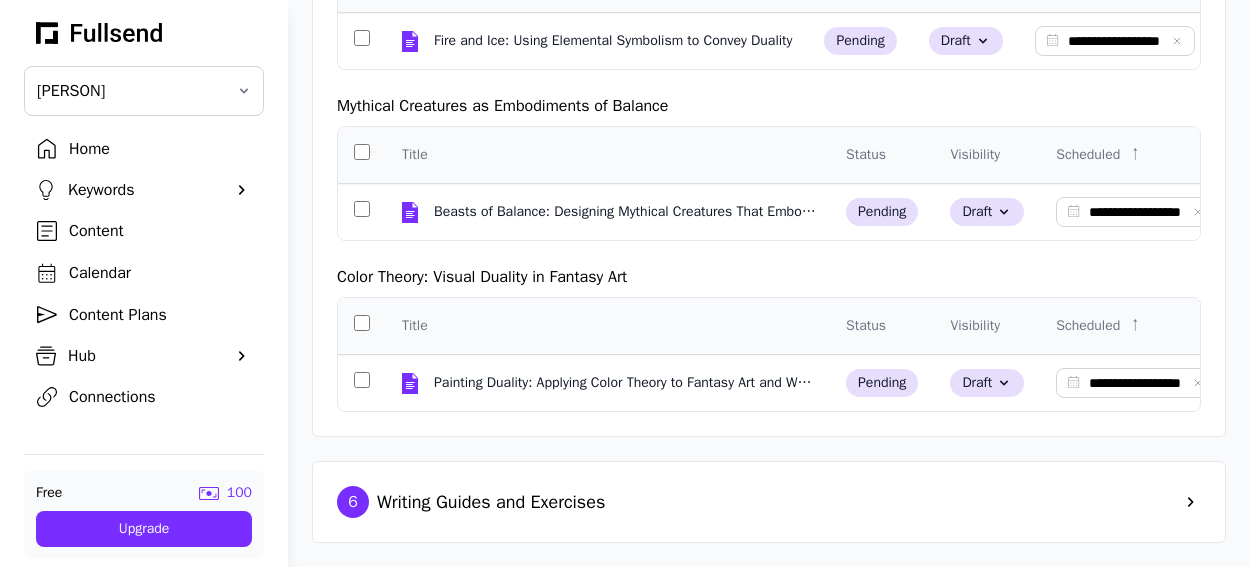 click on "Writing Guides and Exercises" at bounding box center (491, 502) 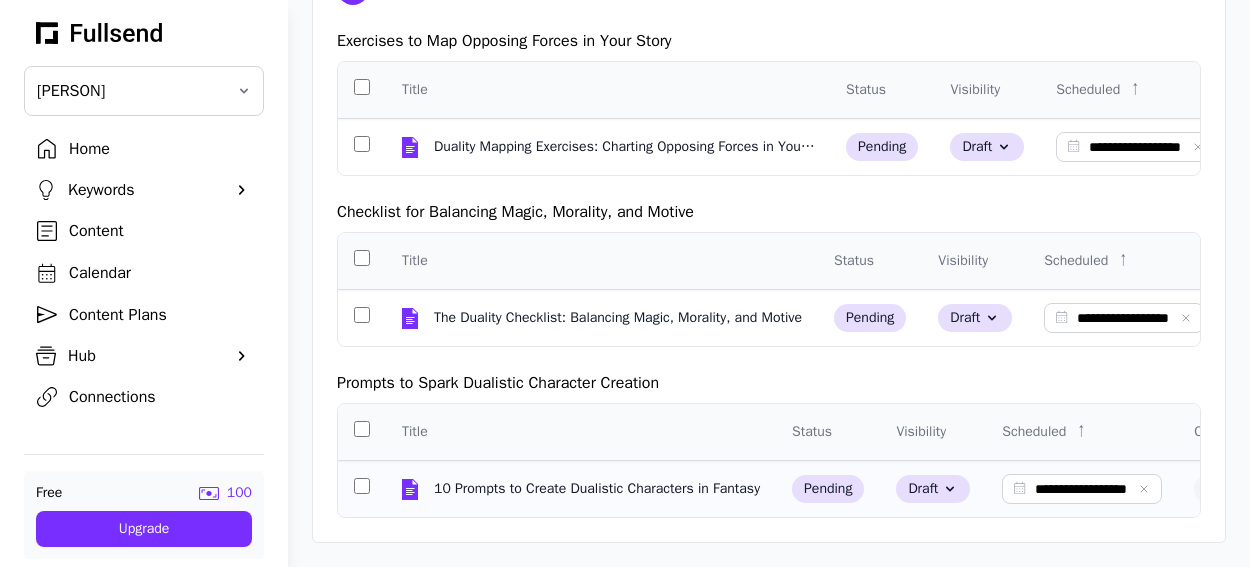 scroll, scrollTop: 3489, scrollLeft: 0, axis: vertical 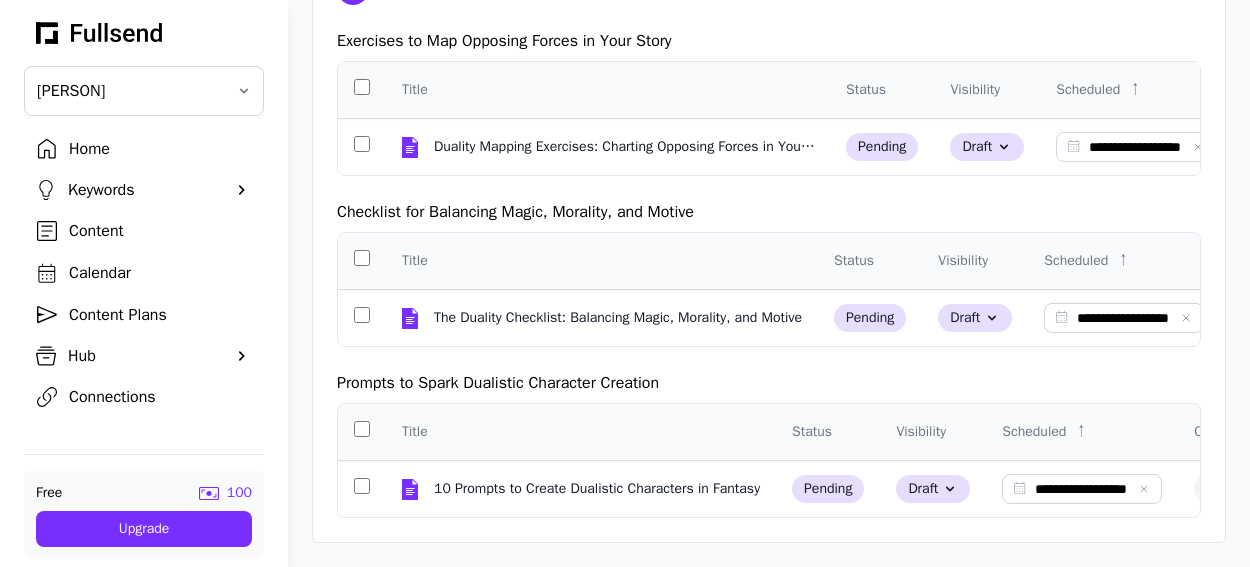 click on "Content" at bounding box center (160, 231) 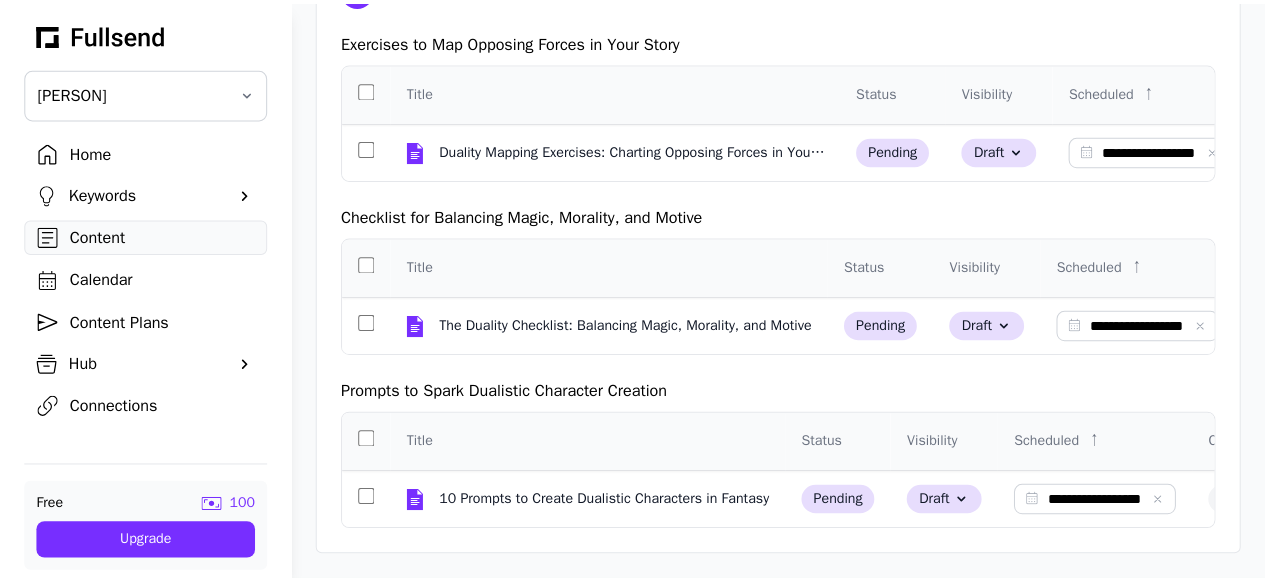 scroll, scrollTop: 0, scrollLeft: 0, axis: both 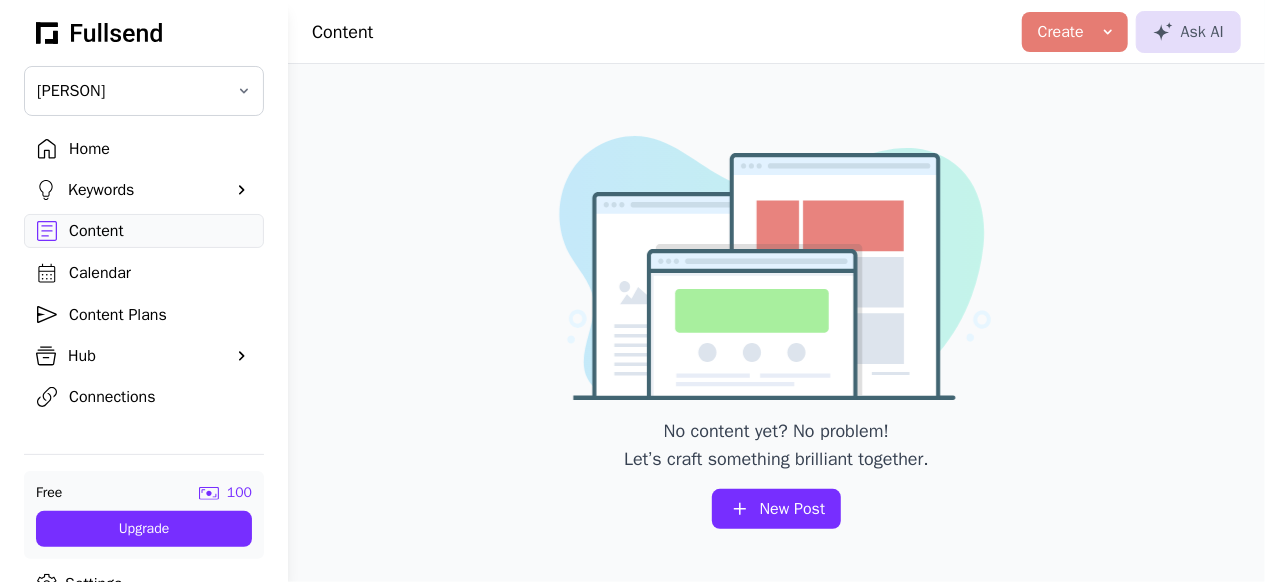 click on "New Post" at bounding box center [793, 509] 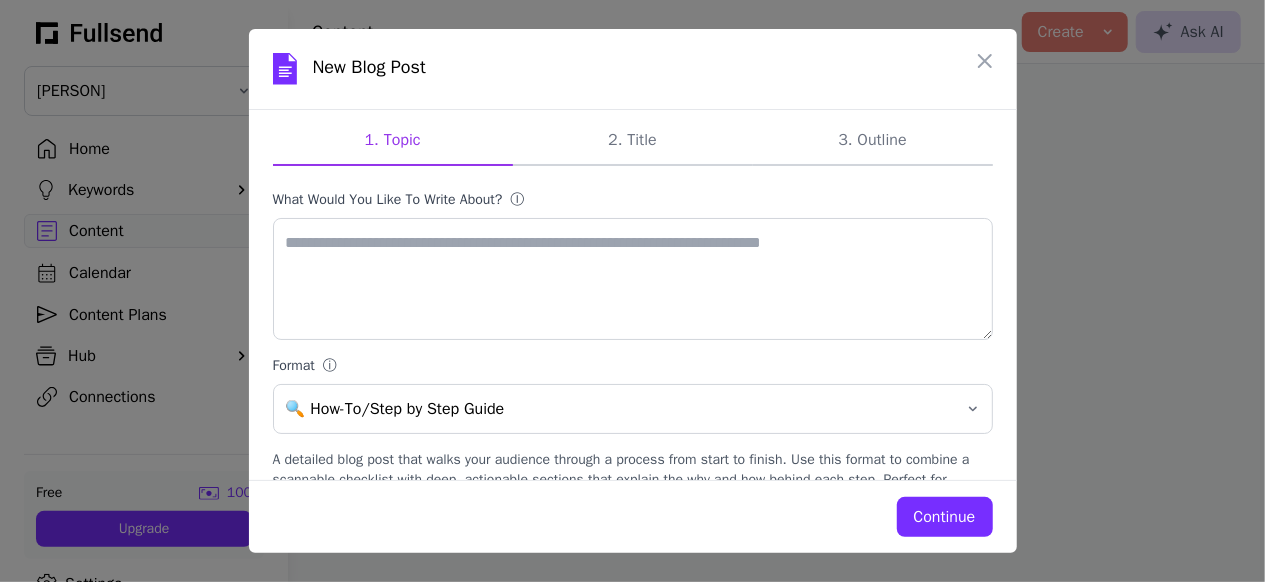 scroll, scrollTop: 0, scrollLeft: 0, axis: both 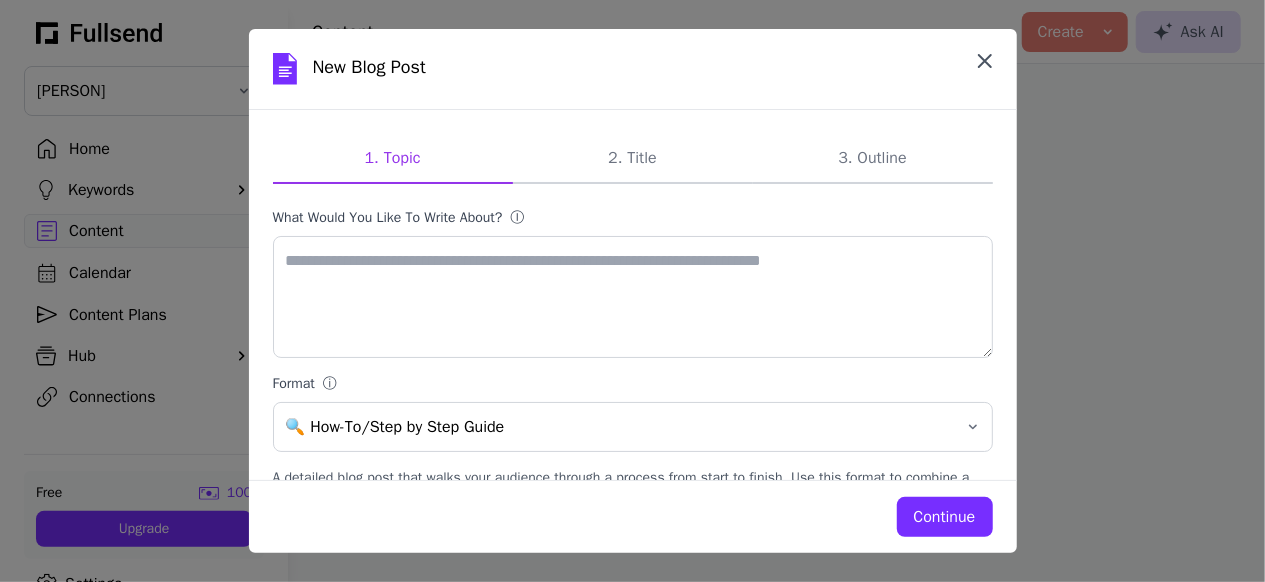 click 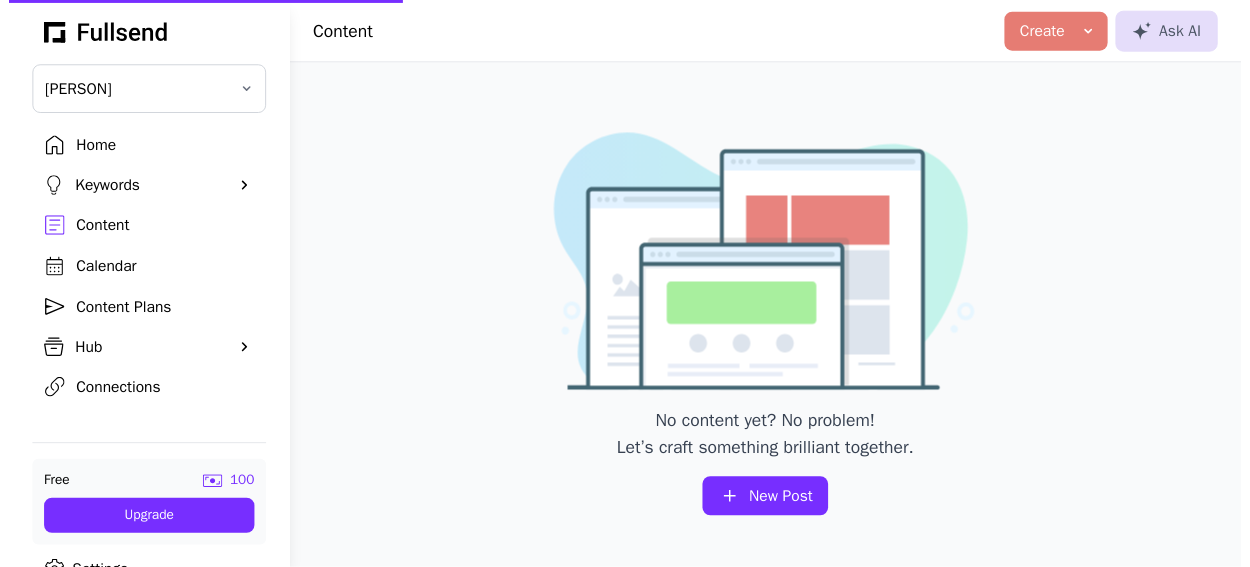 scroll, scrollTop: 709, scrollLeft: 15, axis: both 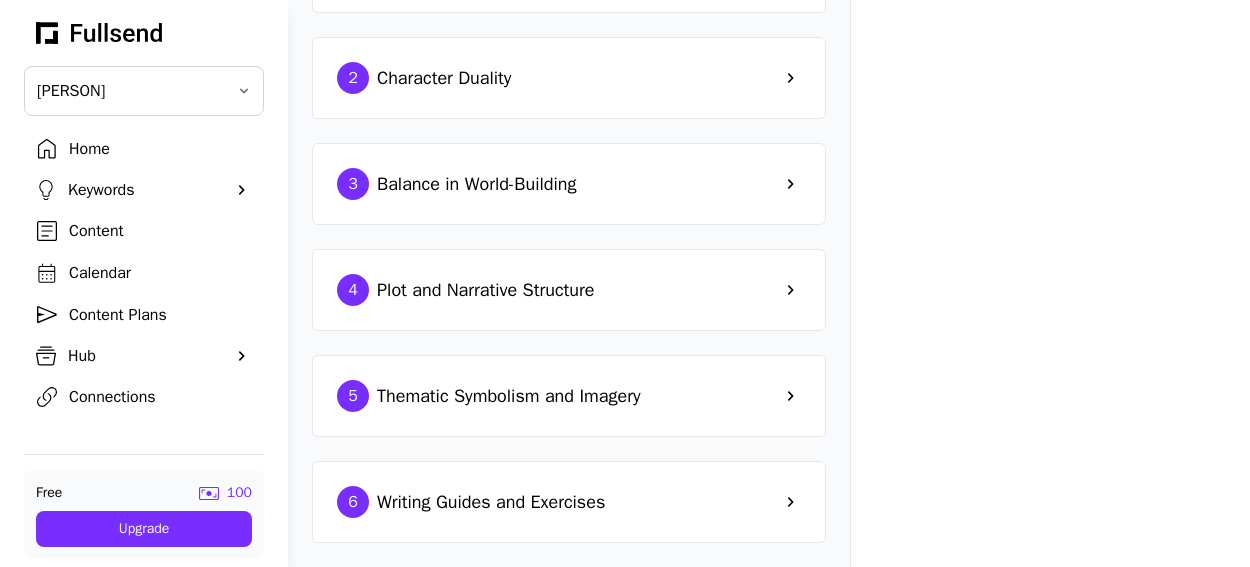 click on "Connections" at bounding box center (160, 397) 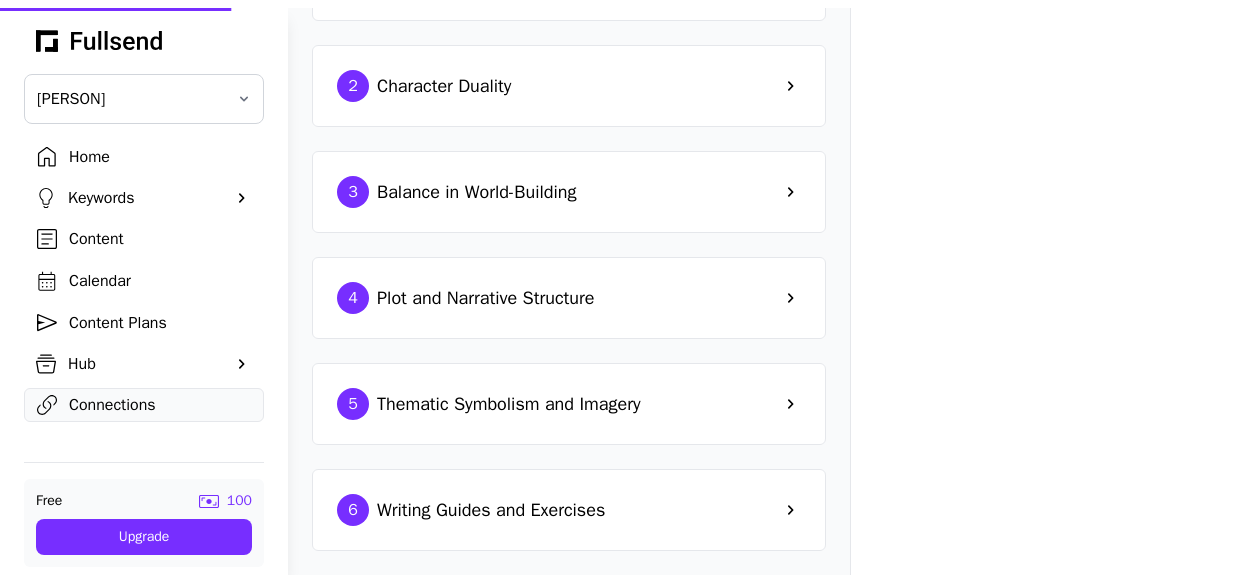 scroll, scrollTop: 0, scrollLeft: 0, axis: both 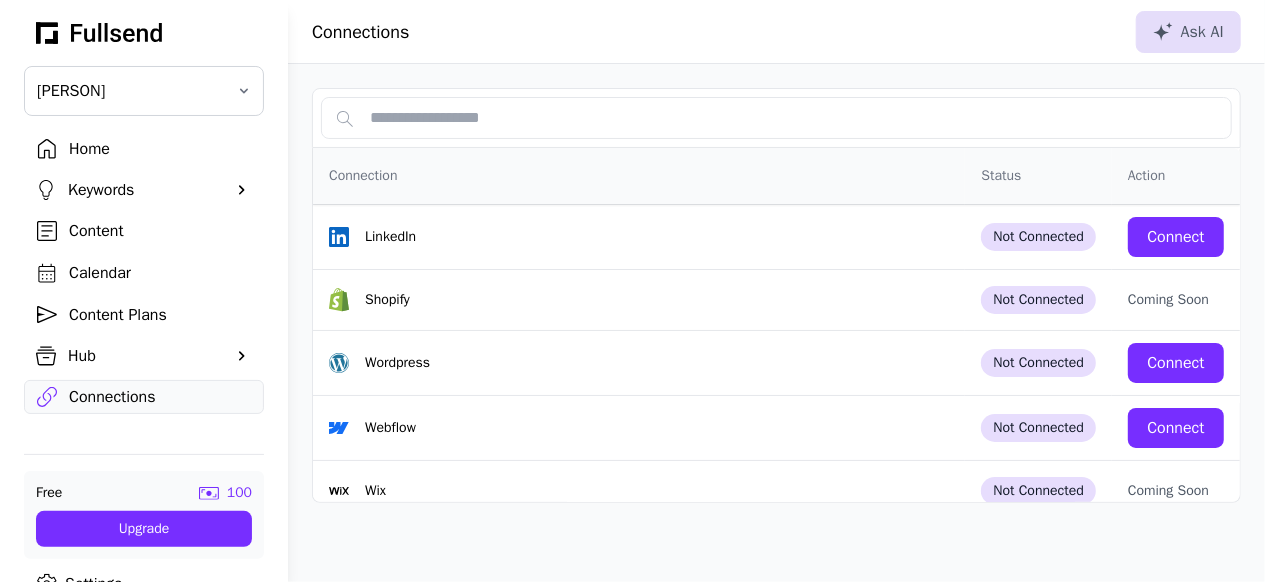 click on "Home" at bounding box center [160, 149] 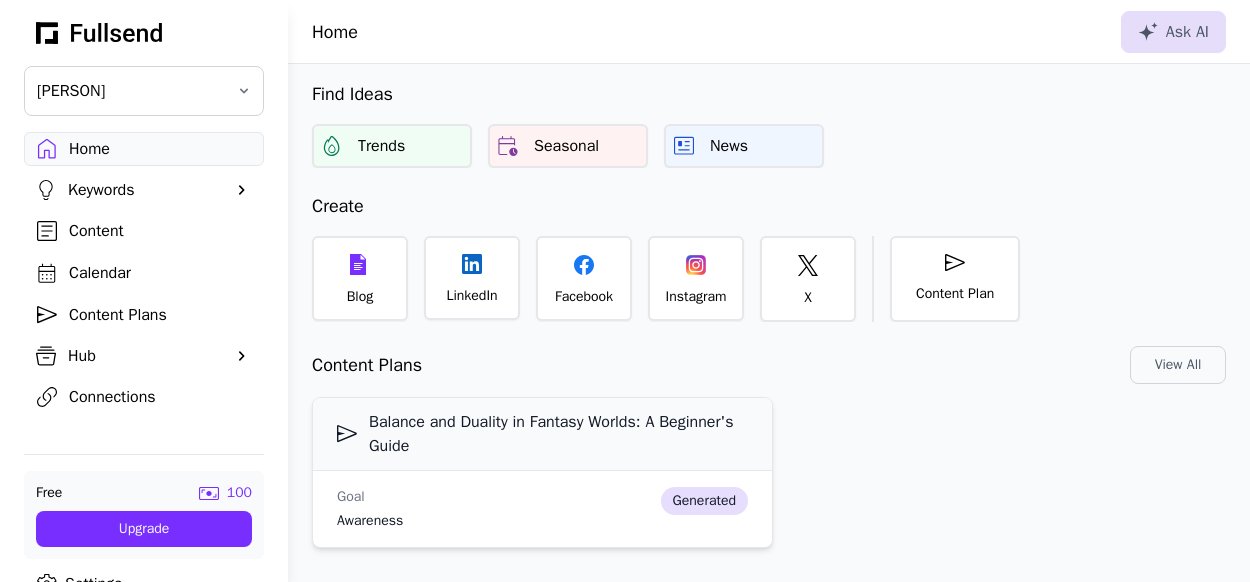 scroll, scrollTop: 100, scrollLeft: 0, axis: vertical 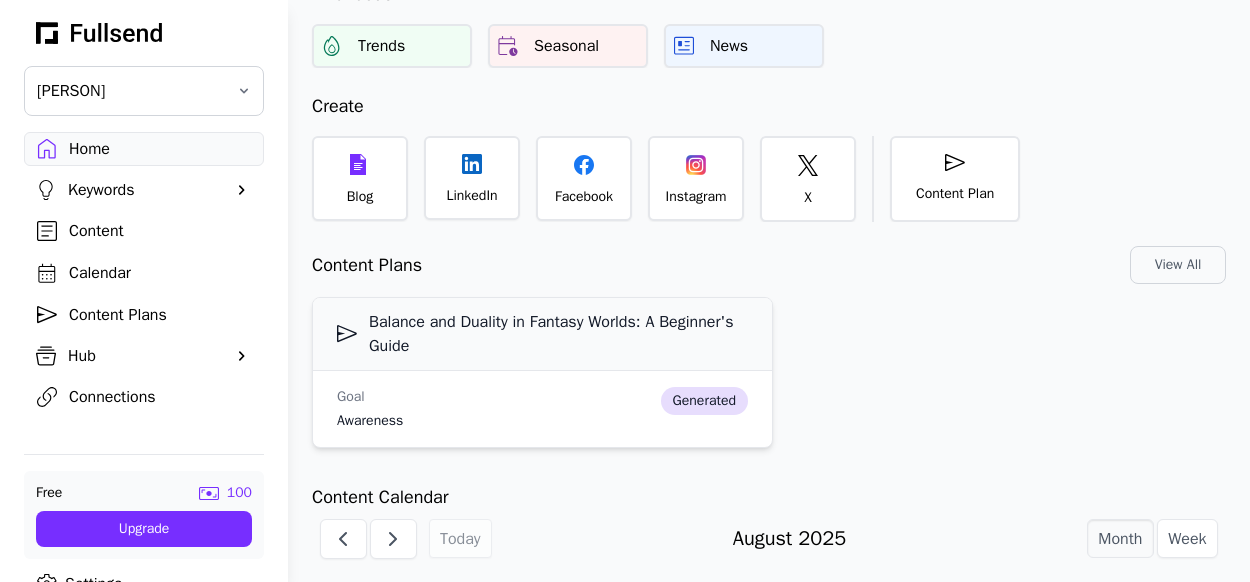 click 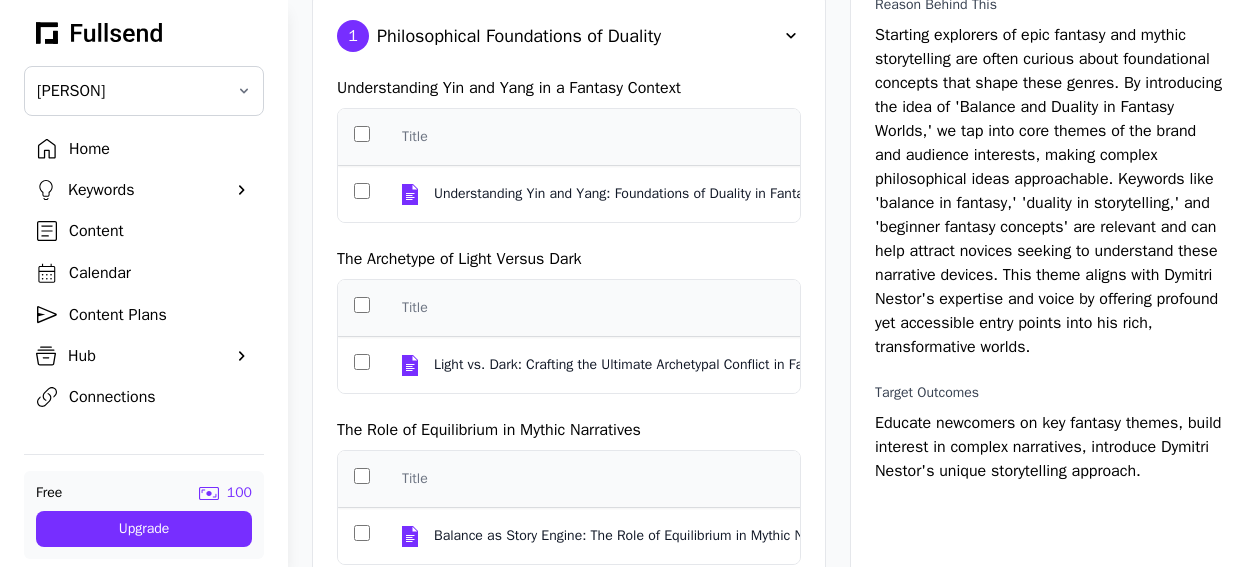 scroll, scrollTop: 0, scrollLeft: 0, axis: both 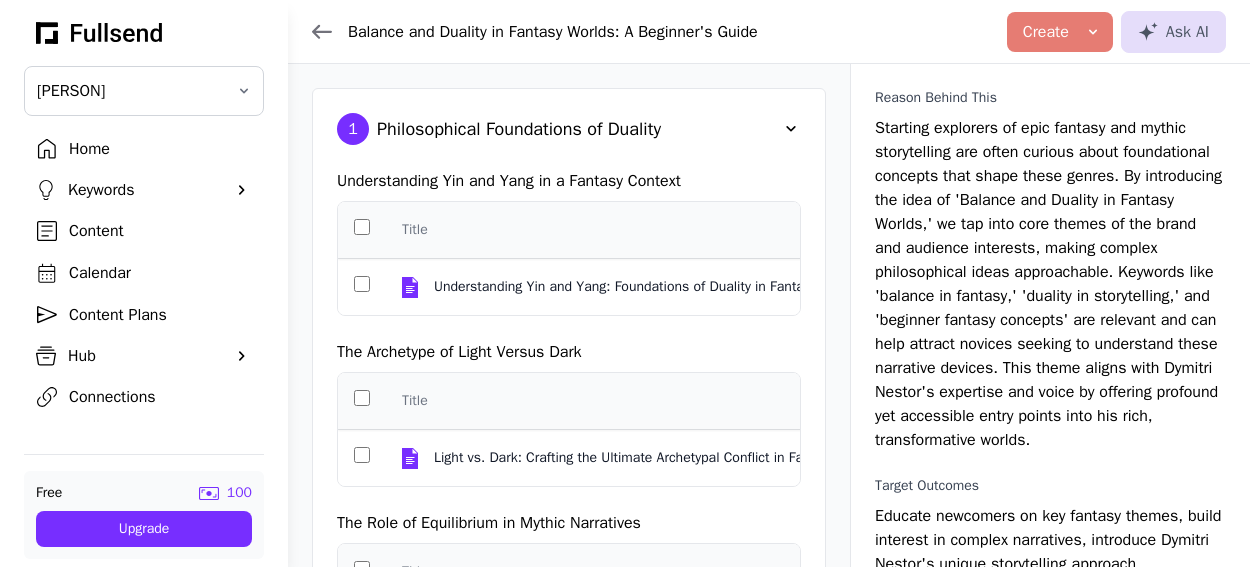 click on "Create" at bounding box center [1060, 32] 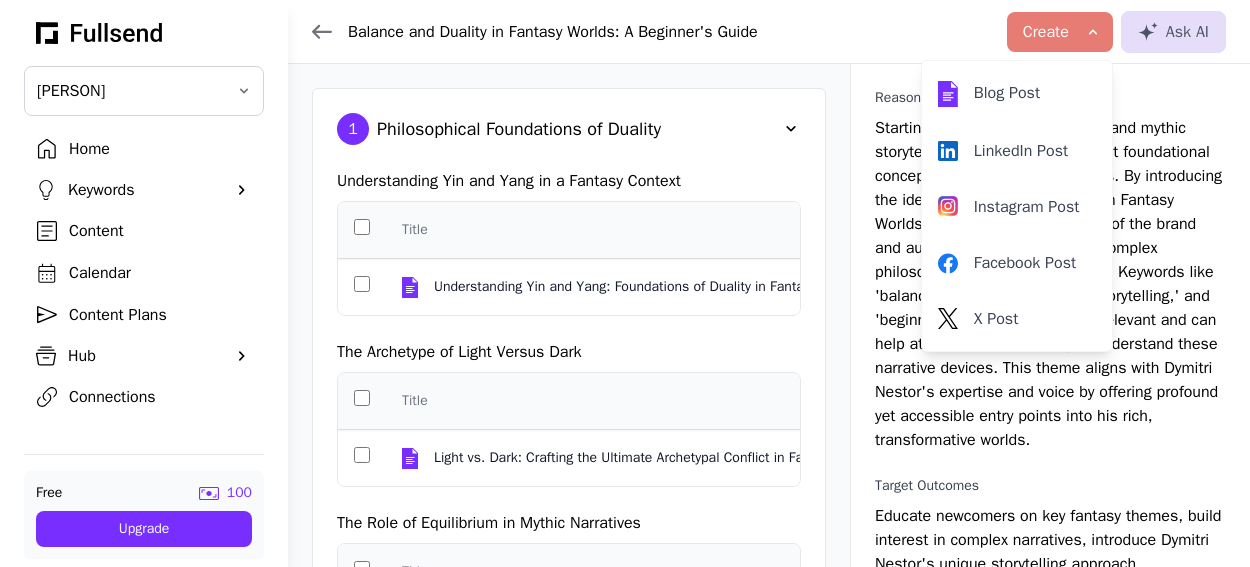 click on "Create" at bounding box center [1060, 32] 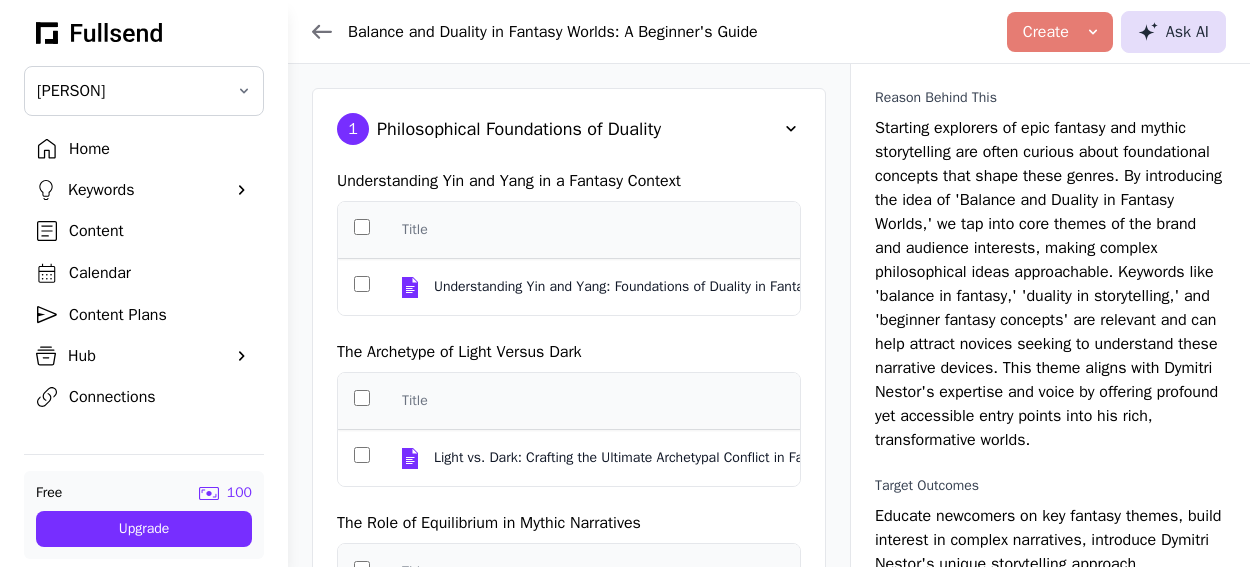 click 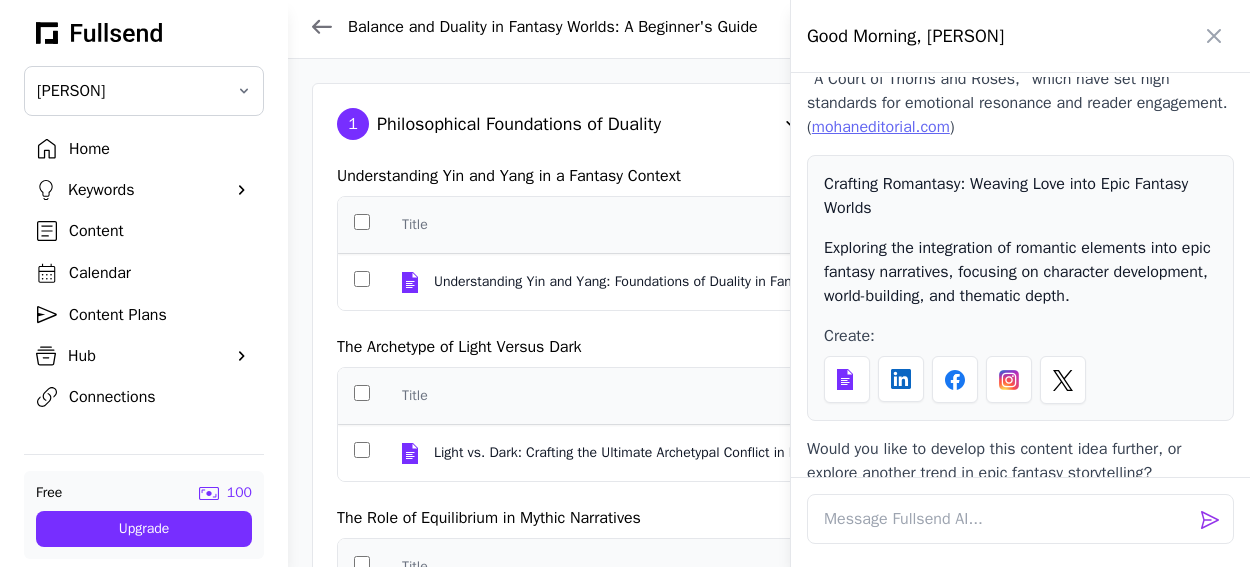 scroll, scrollTop: 0, scrollLeft: 0, axis: both 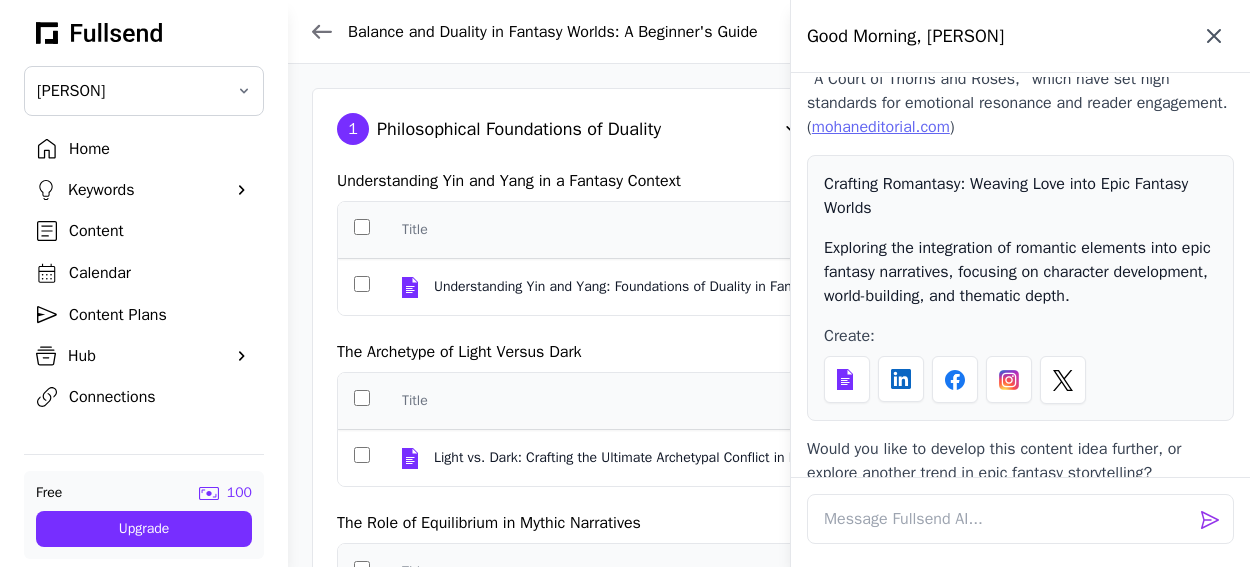 click 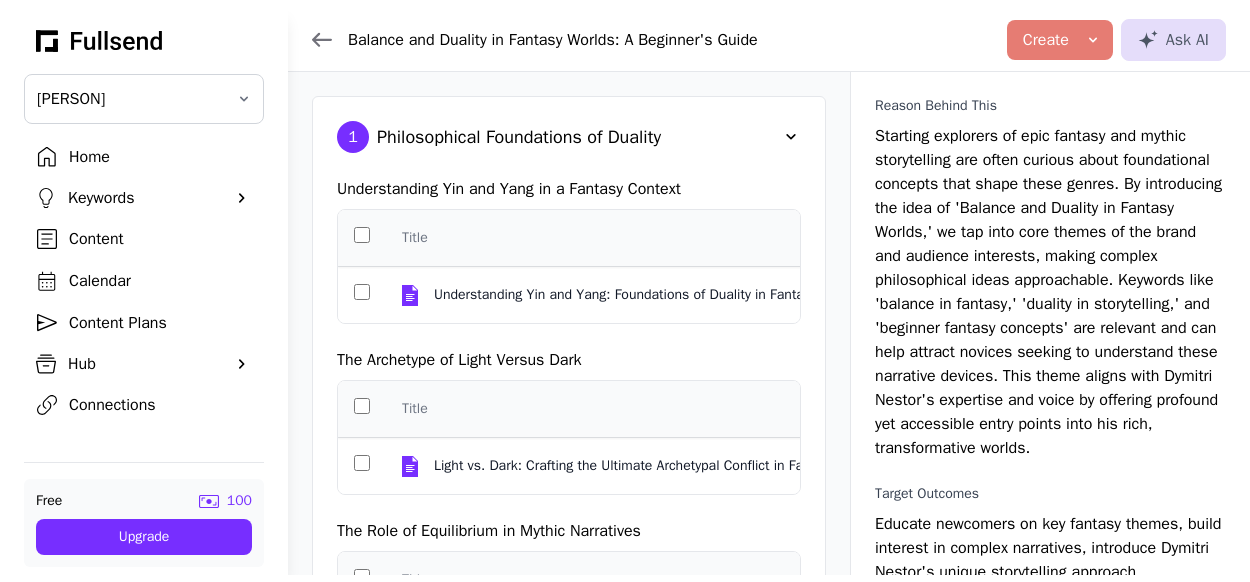 scroll, scrollTop: 100, scrollLeft: 0, axis: vertical 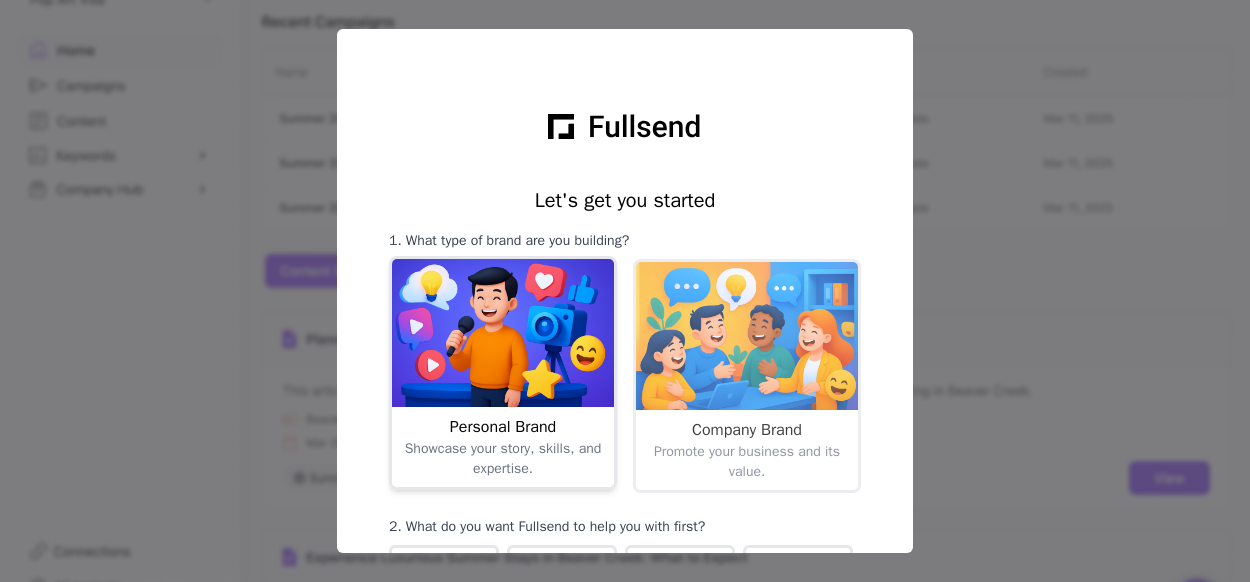 click at bounding box center [503, 333] 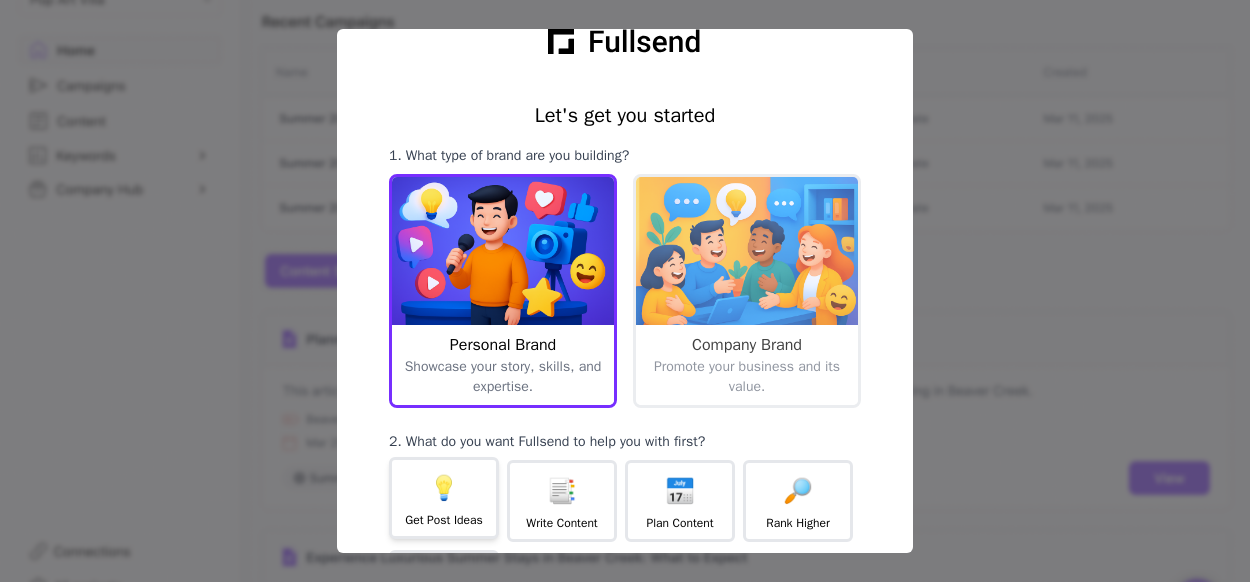 scroll, scrollTop: 200, scrollLeft: 0, axis: vertical 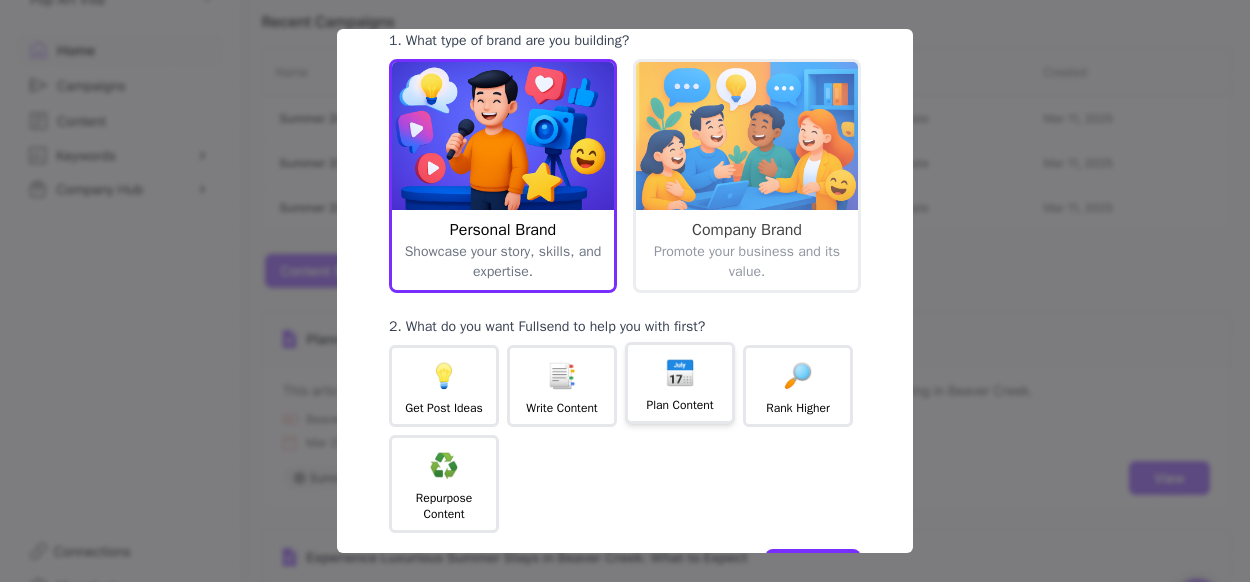 click on "Plan Content" at bounding box center [679, 405] 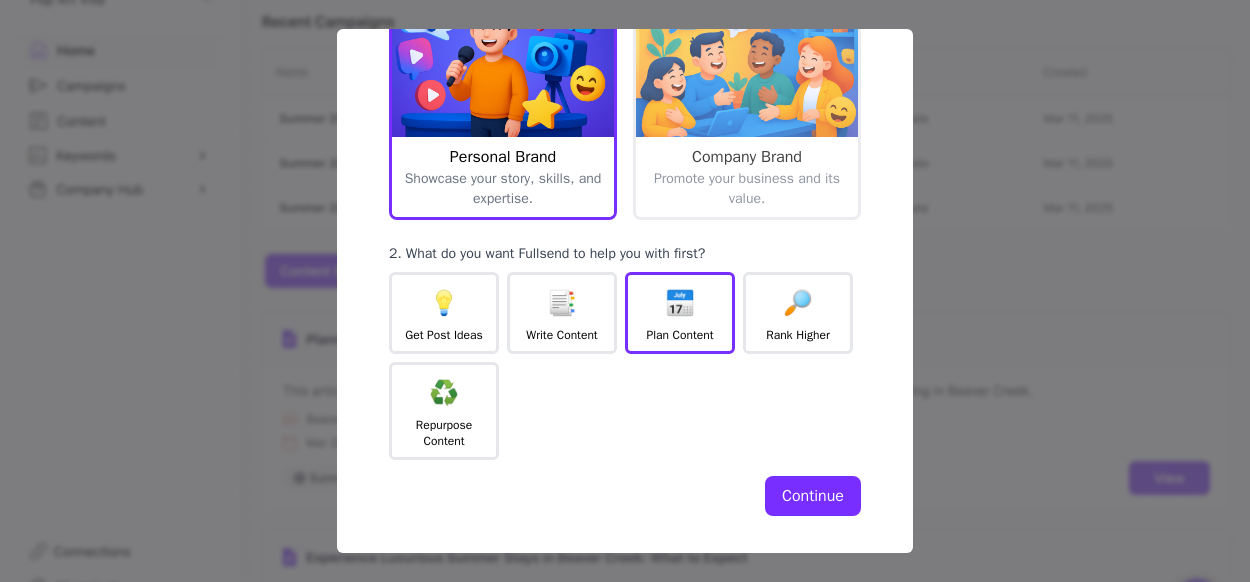 scroll, scrollTop: 349, scrollLeft: 0, axis: vertical 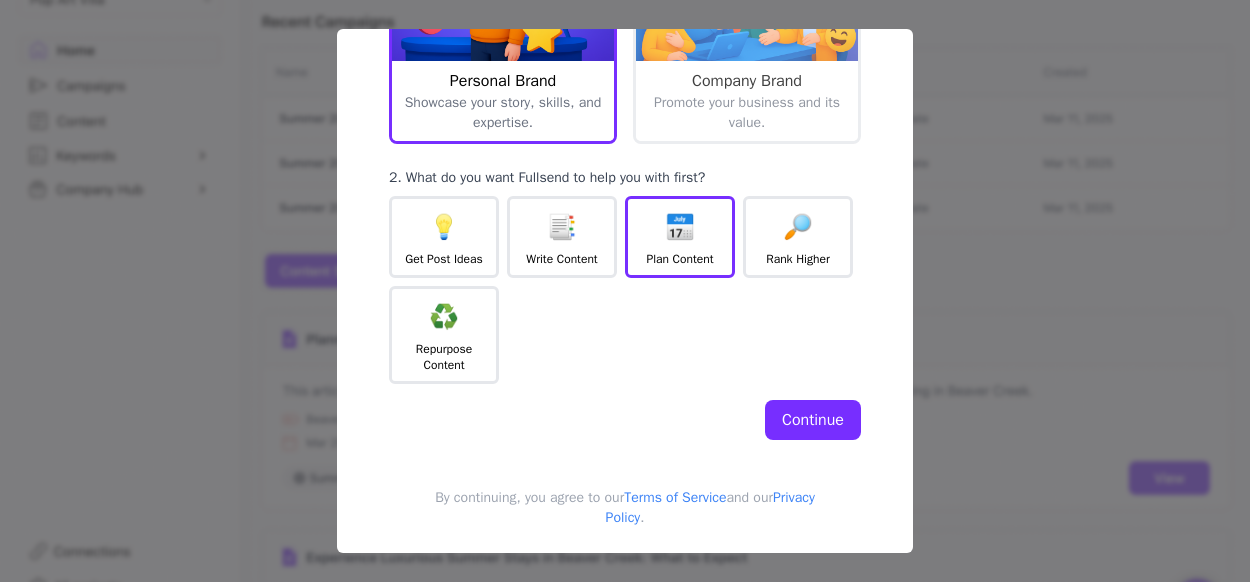 click on "Continue" at bounding box center [813, 420] 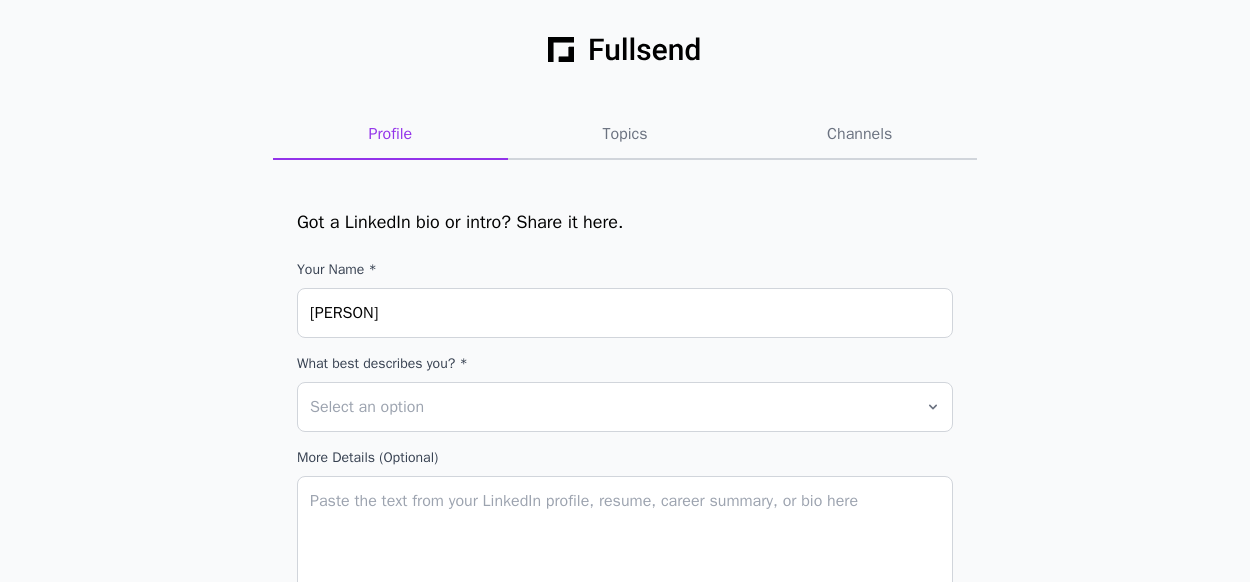 scroll, scrollTop: 0, scrollLeft: 0, axis: both 